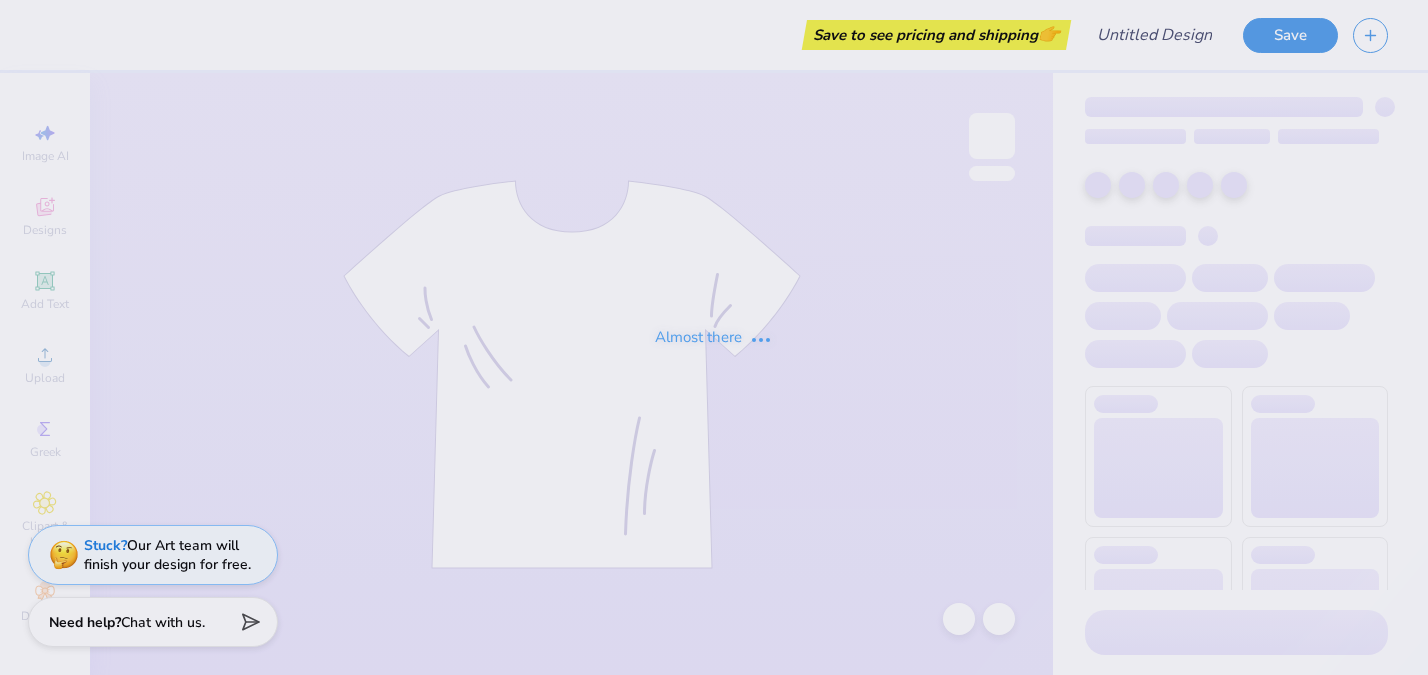 scroll, scrollTop: 0, scrollLeft: 0, axis: both 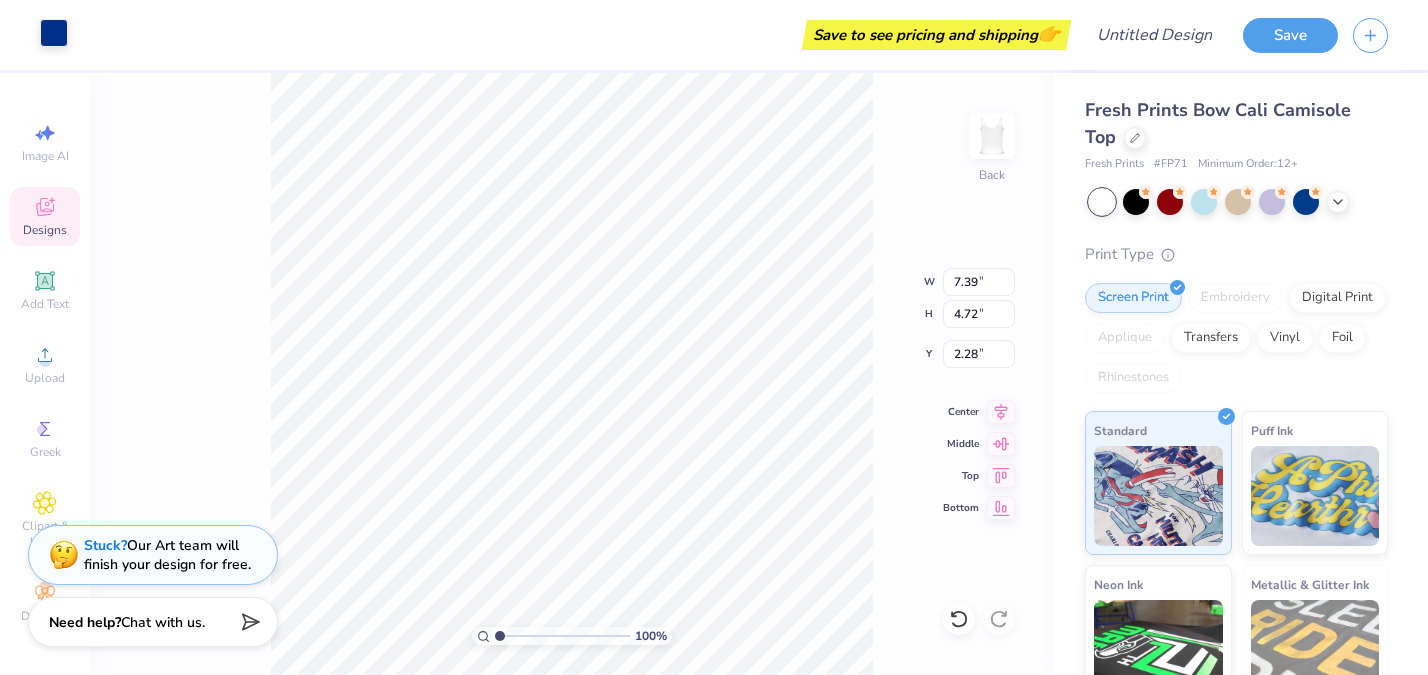 click at bounding box center (54, 33) 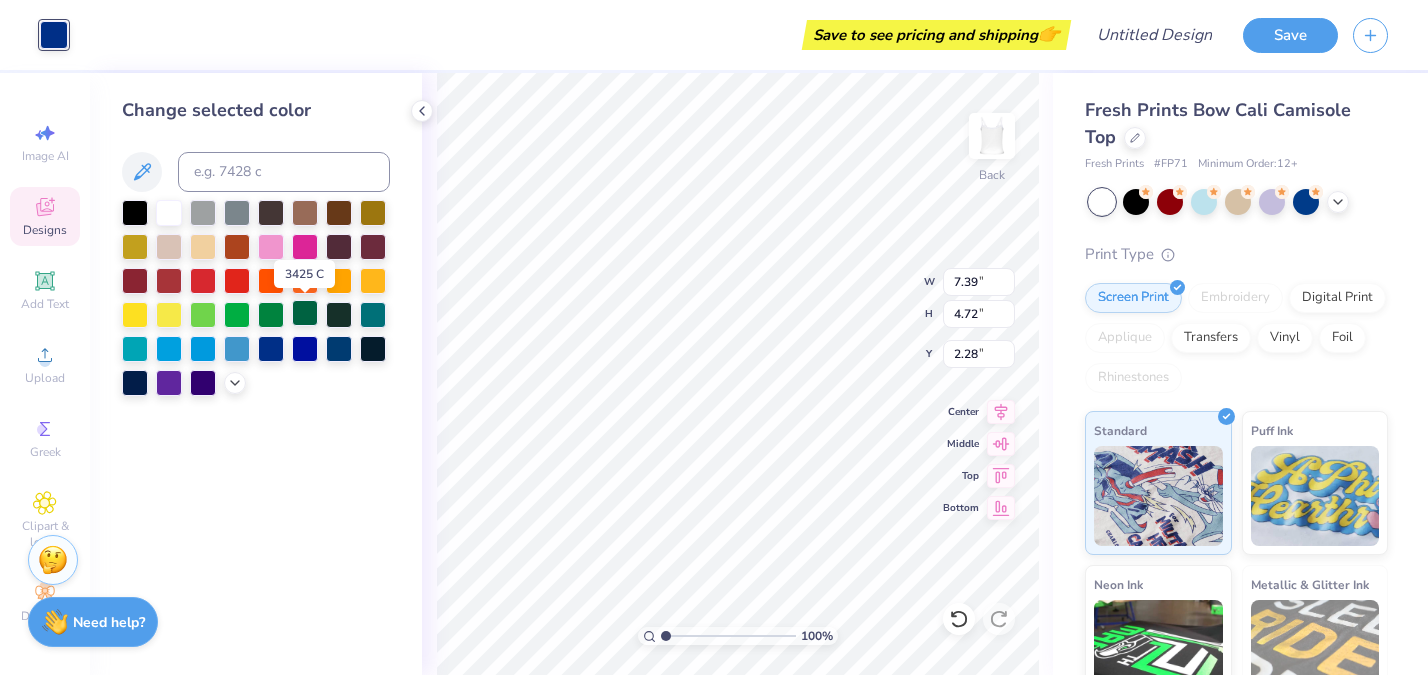 click at bounding box center [305, 313] 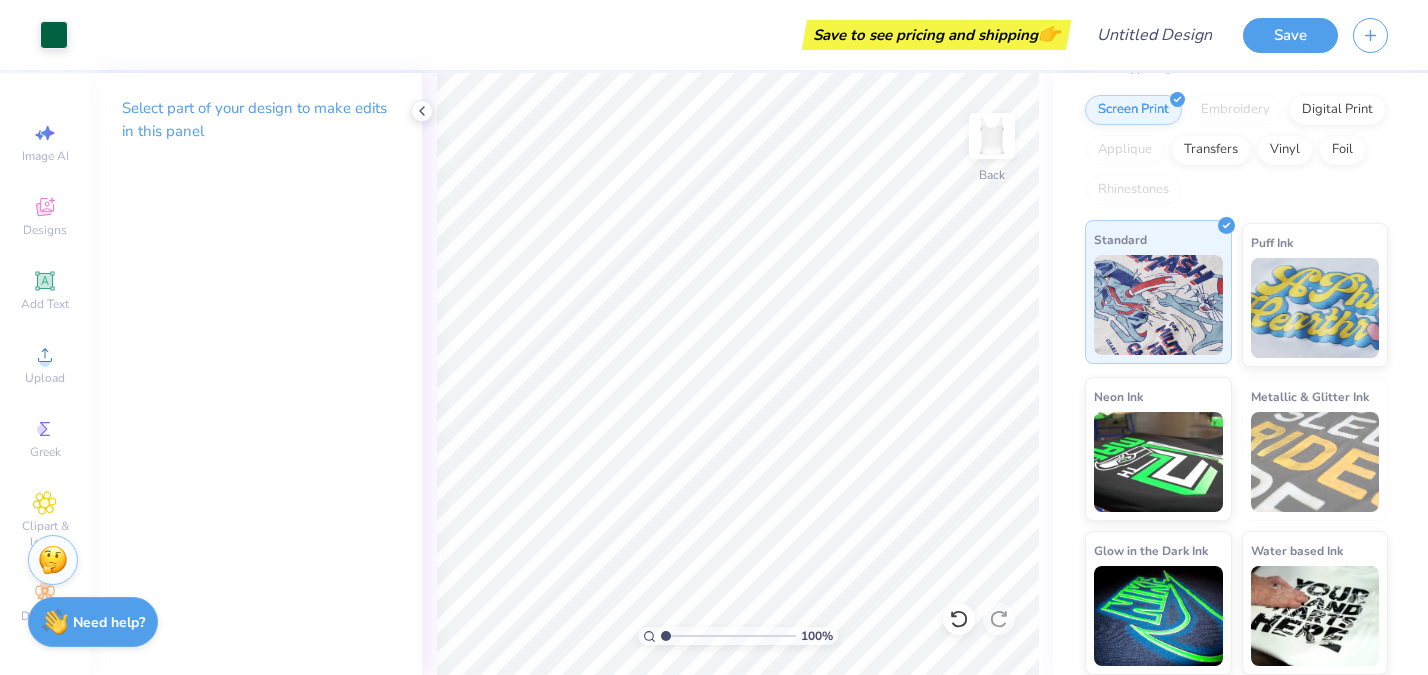 scroll, scrollTop: 0, scrollLeft: 0, axis: both 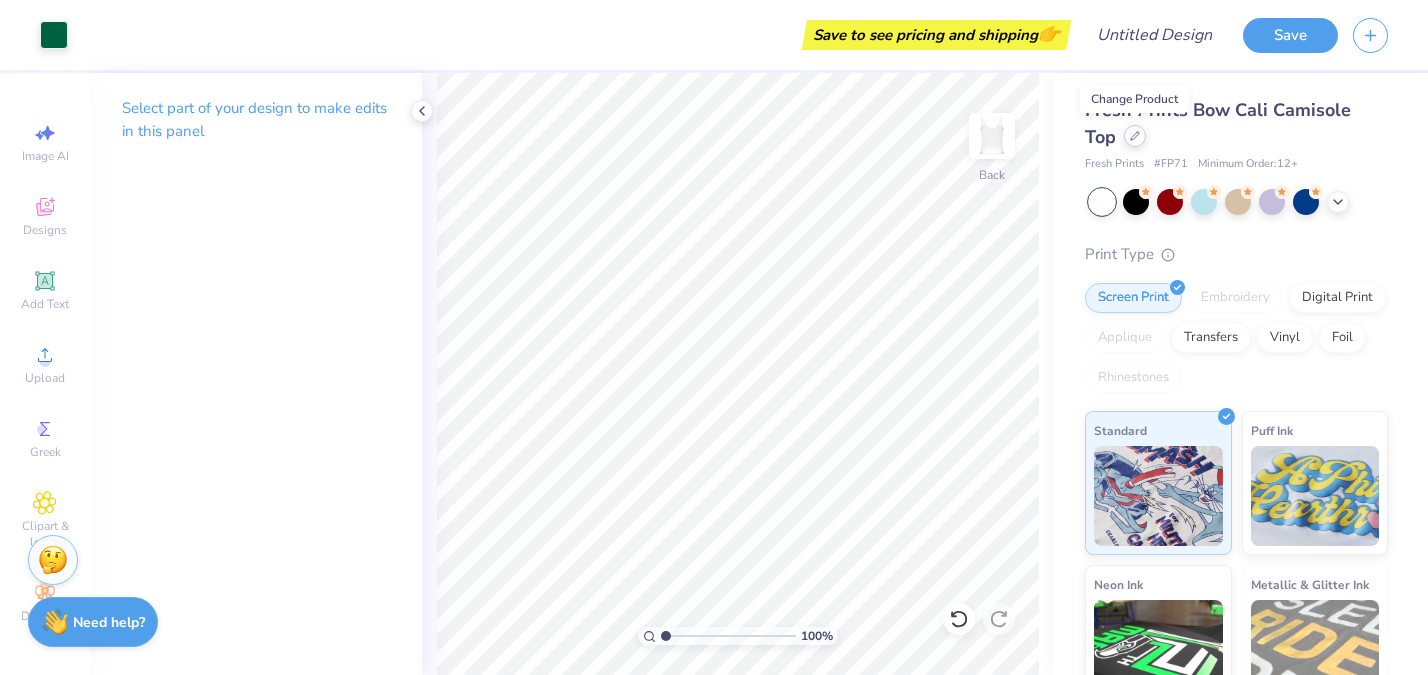click at bounding box center (1135, 136) 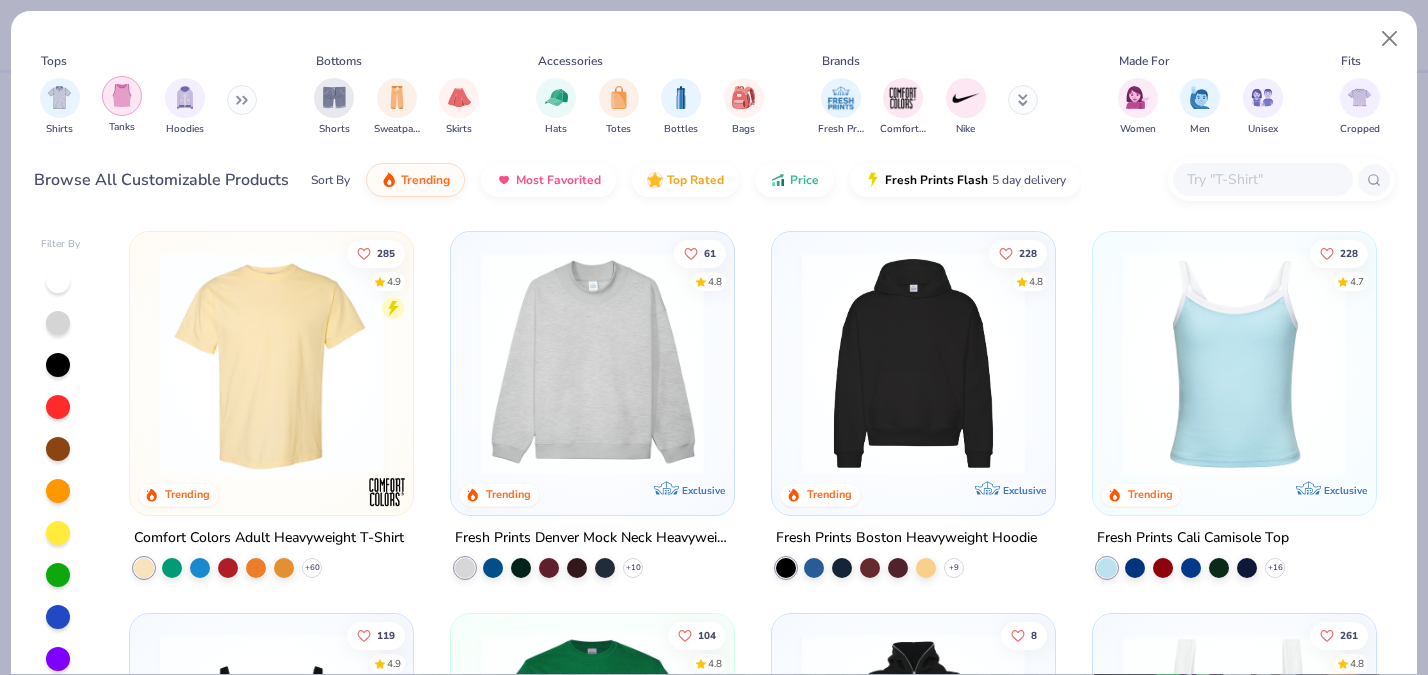 click at bounding box center [122, 96] 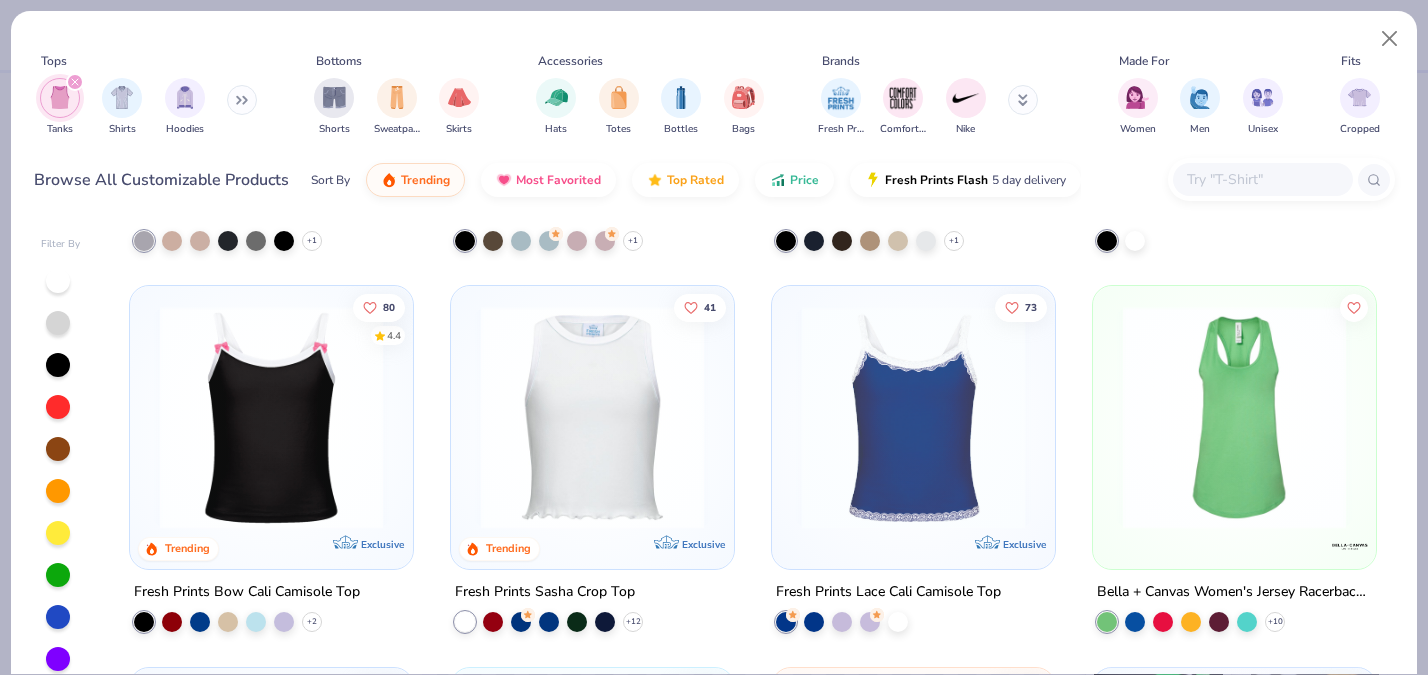 scroll, scrollTop: 1162, scrollLeft: 0, axis: vertical 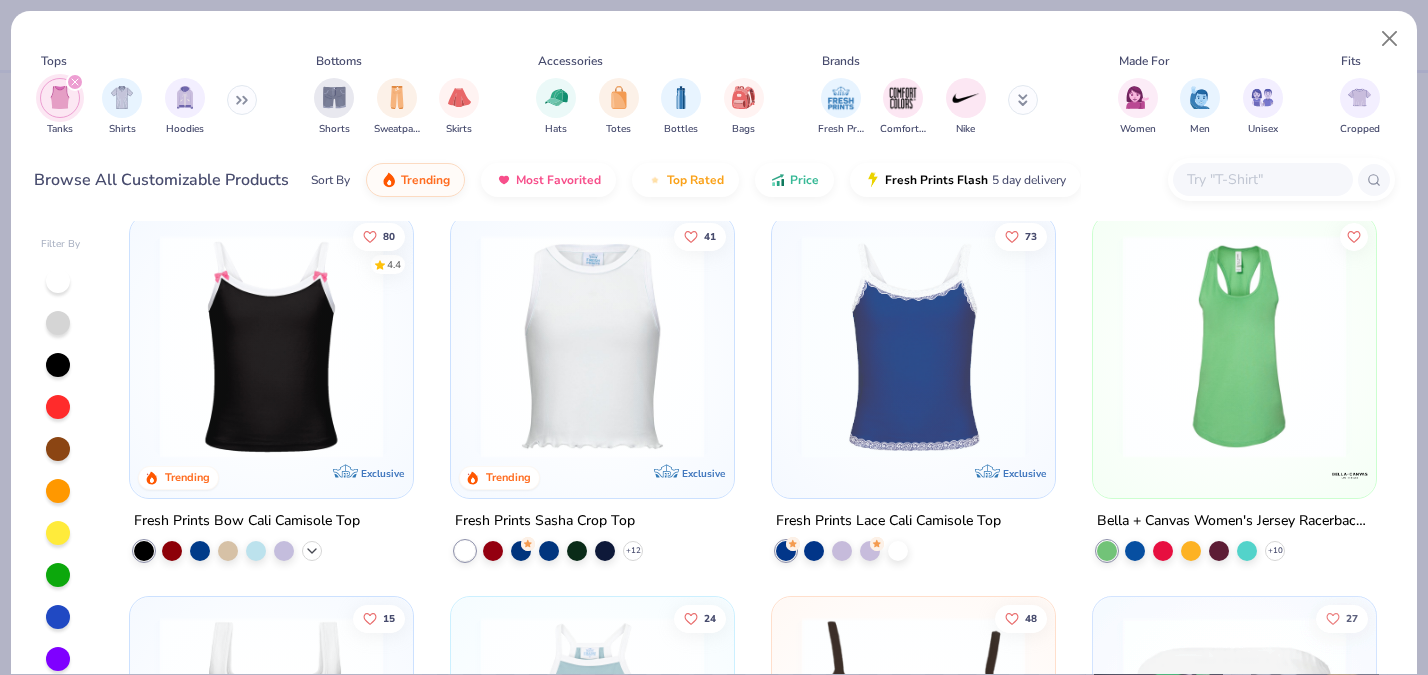 click 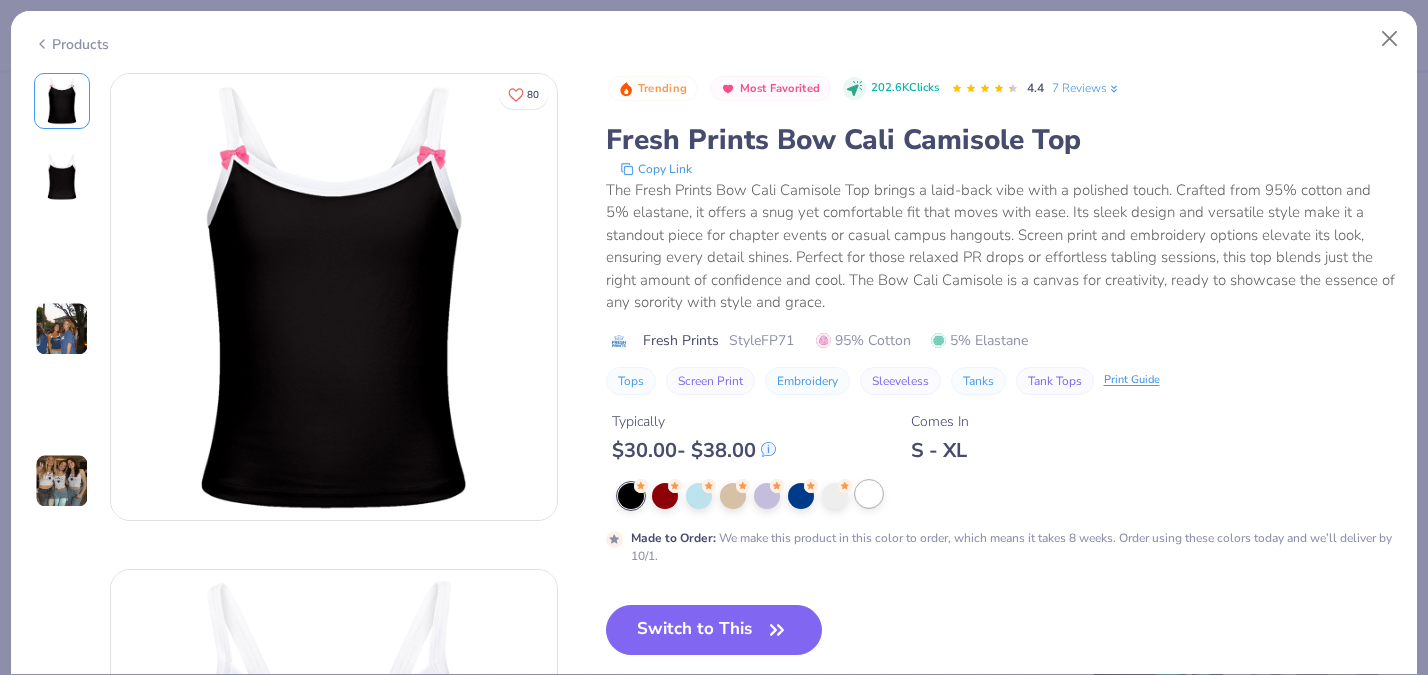 click at bounding box center (869, 494) 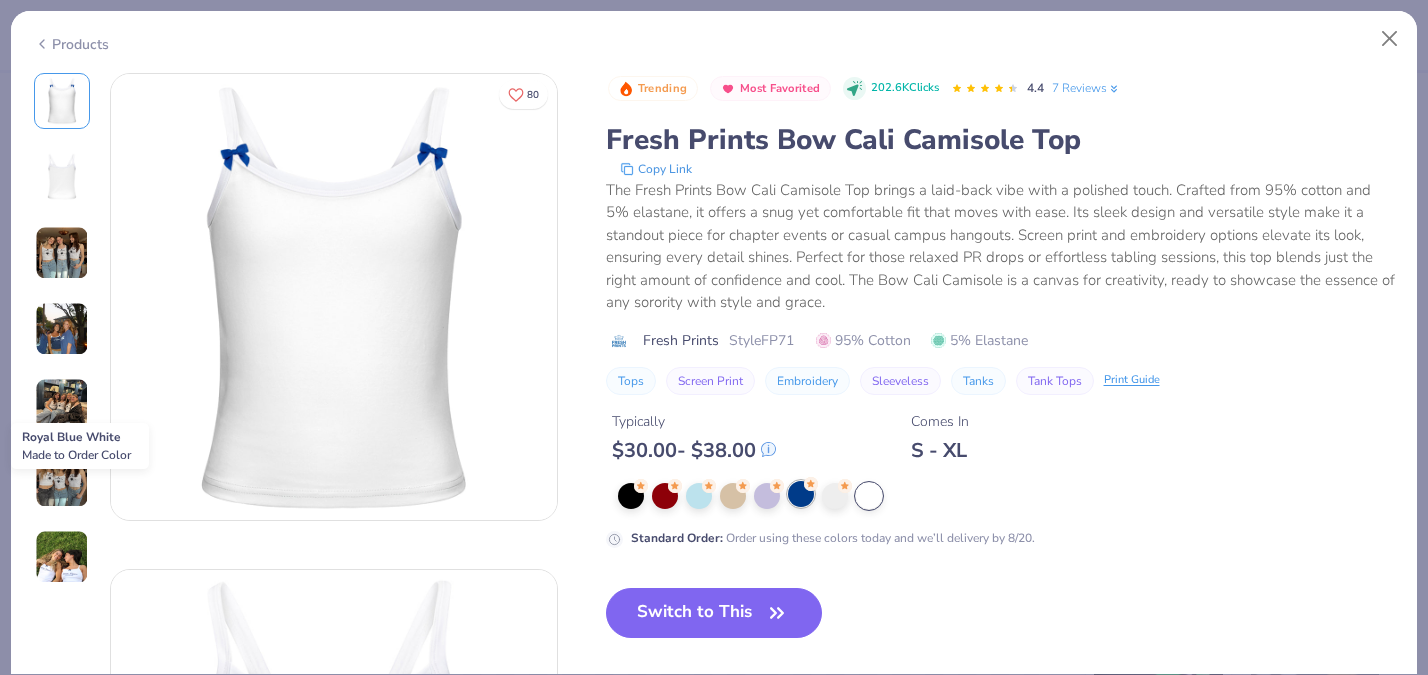click at bounding box center [801, 494] 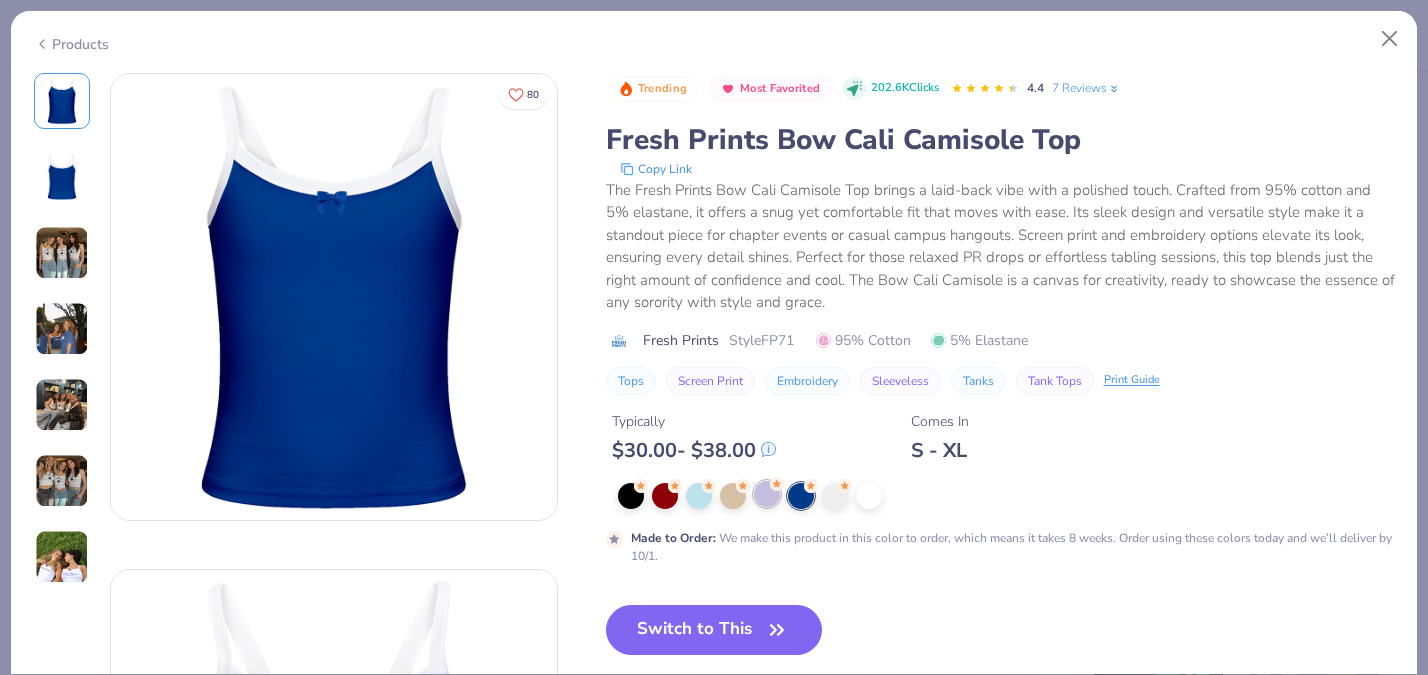 click at bounding box center [1006, 496] 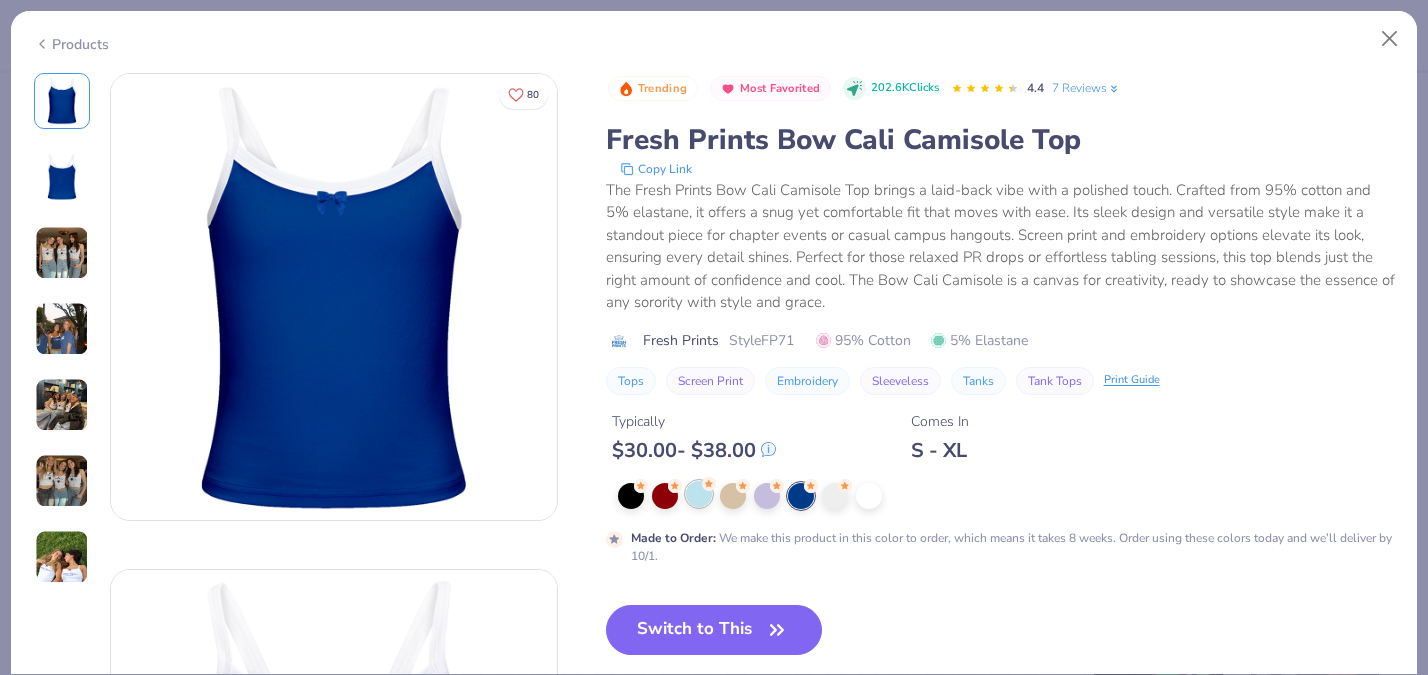 click at bounding box center (699, 494) 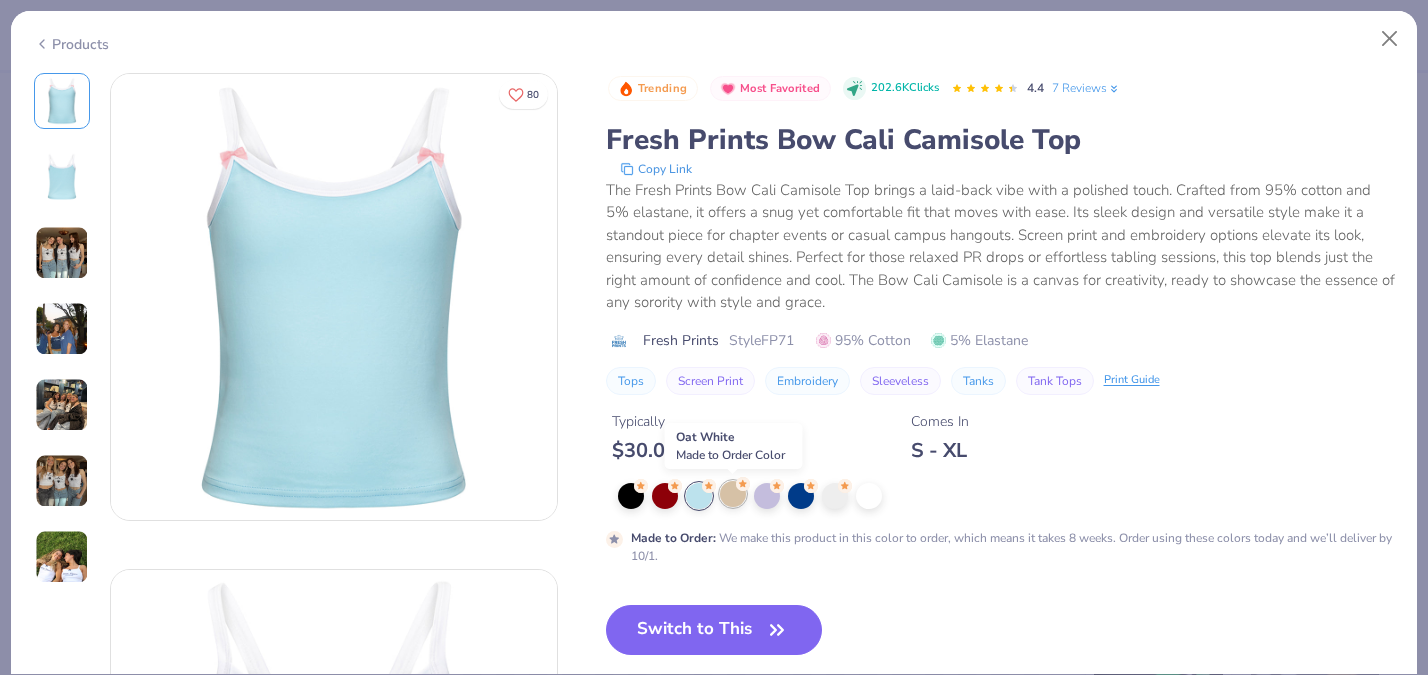 click at bounding box center (733, 494) 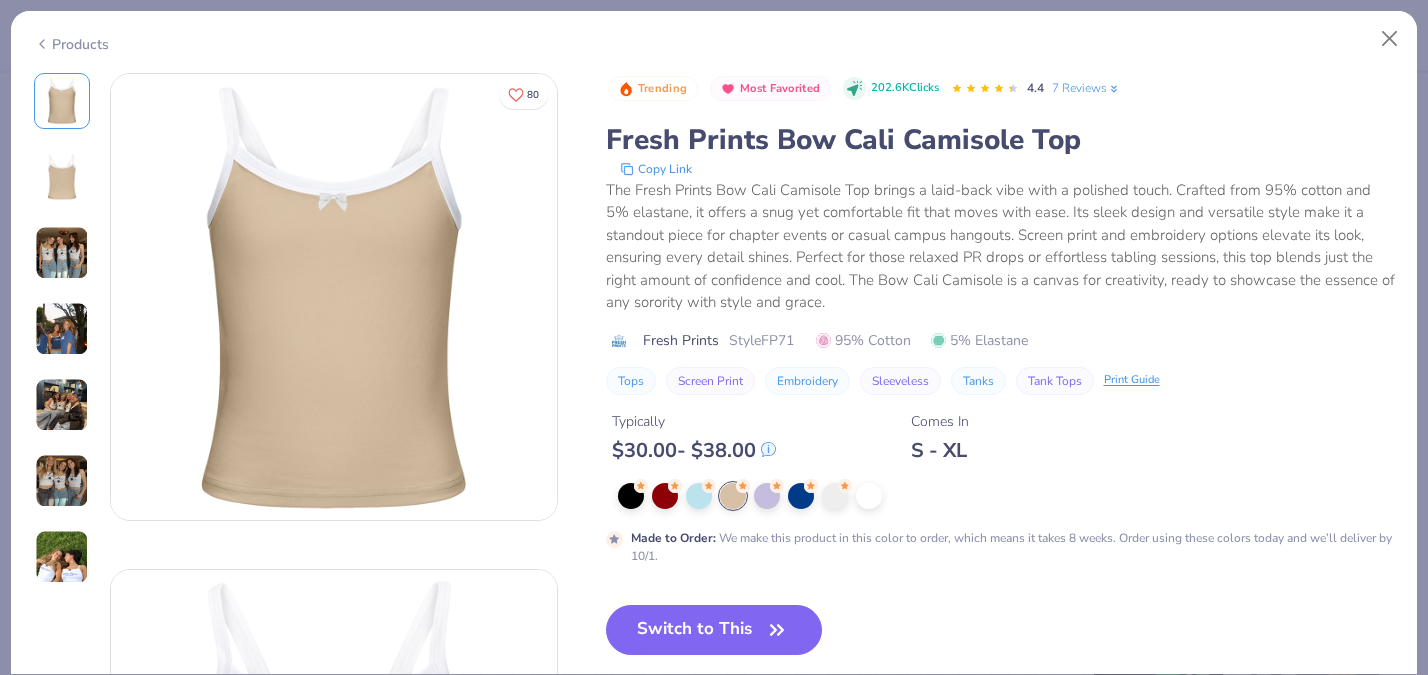 click at bounding box center [62, 253] 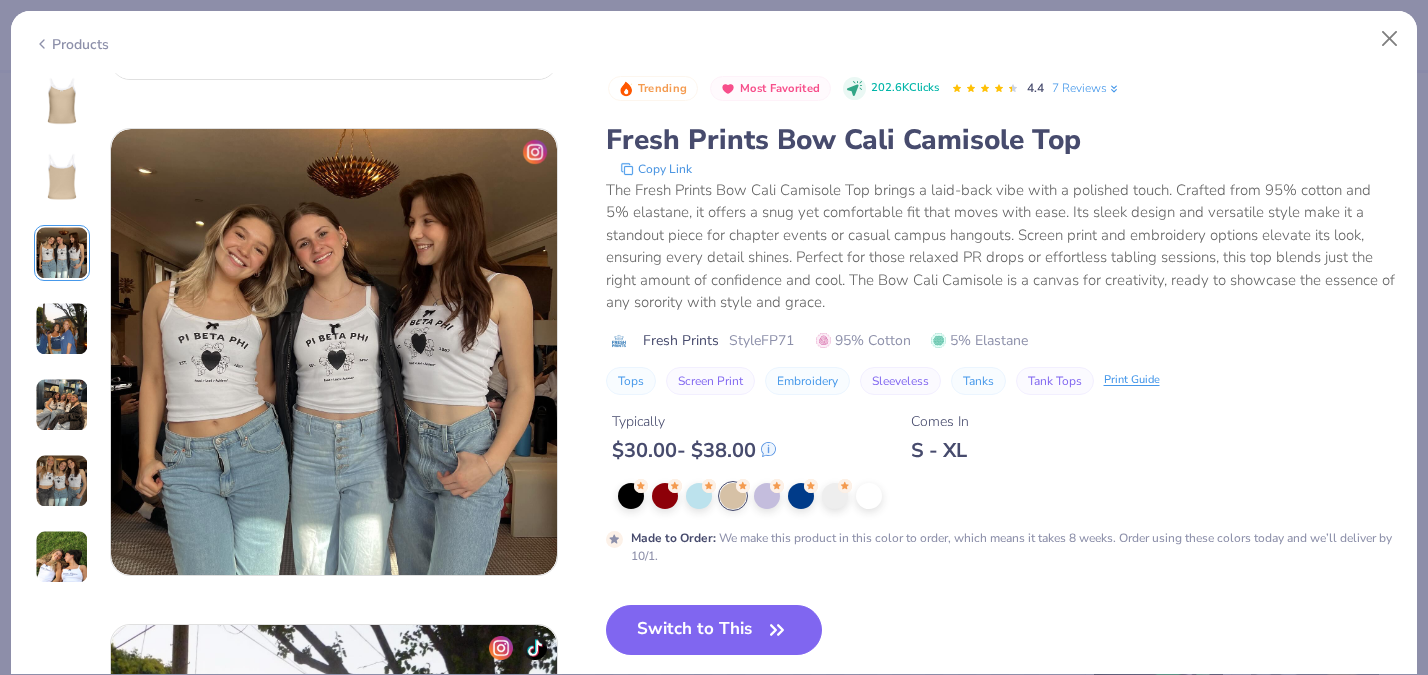 scroll, scrollTop: 992, scrollLeft: 0, axis: vertical 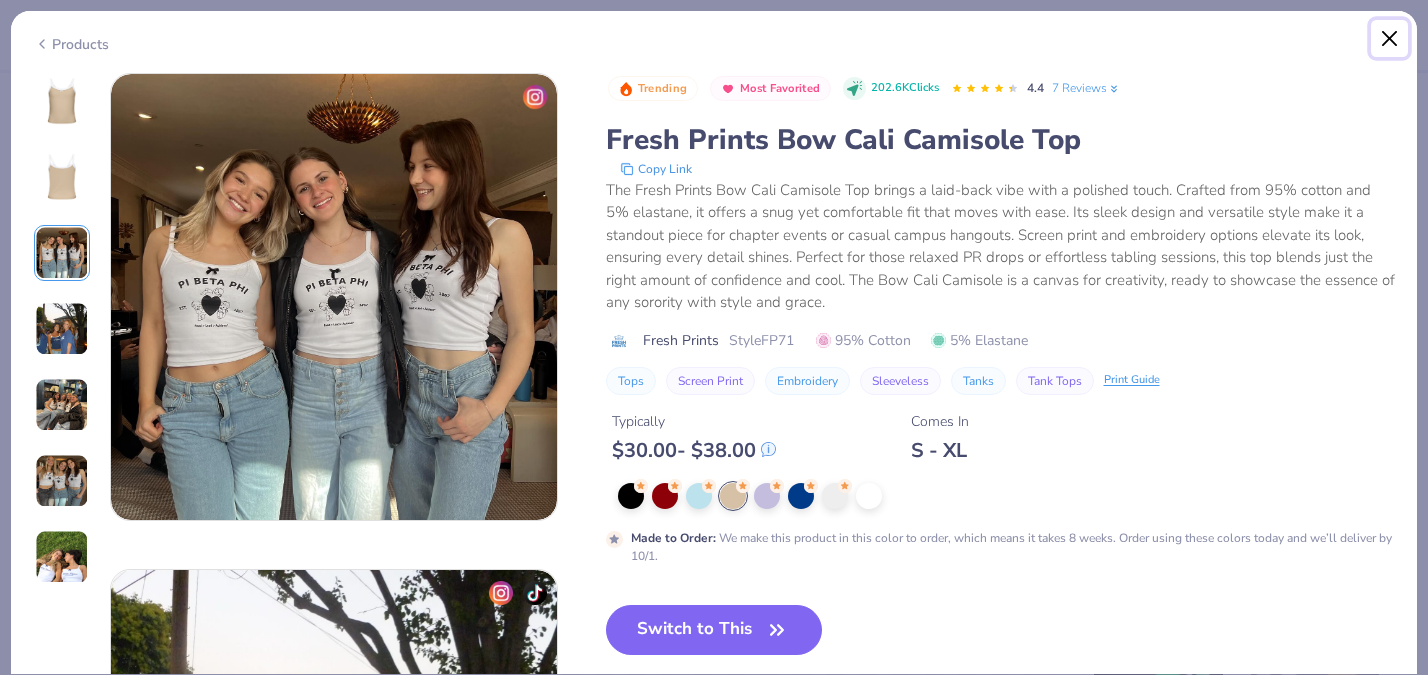 click at bounding box center (1390, 39) 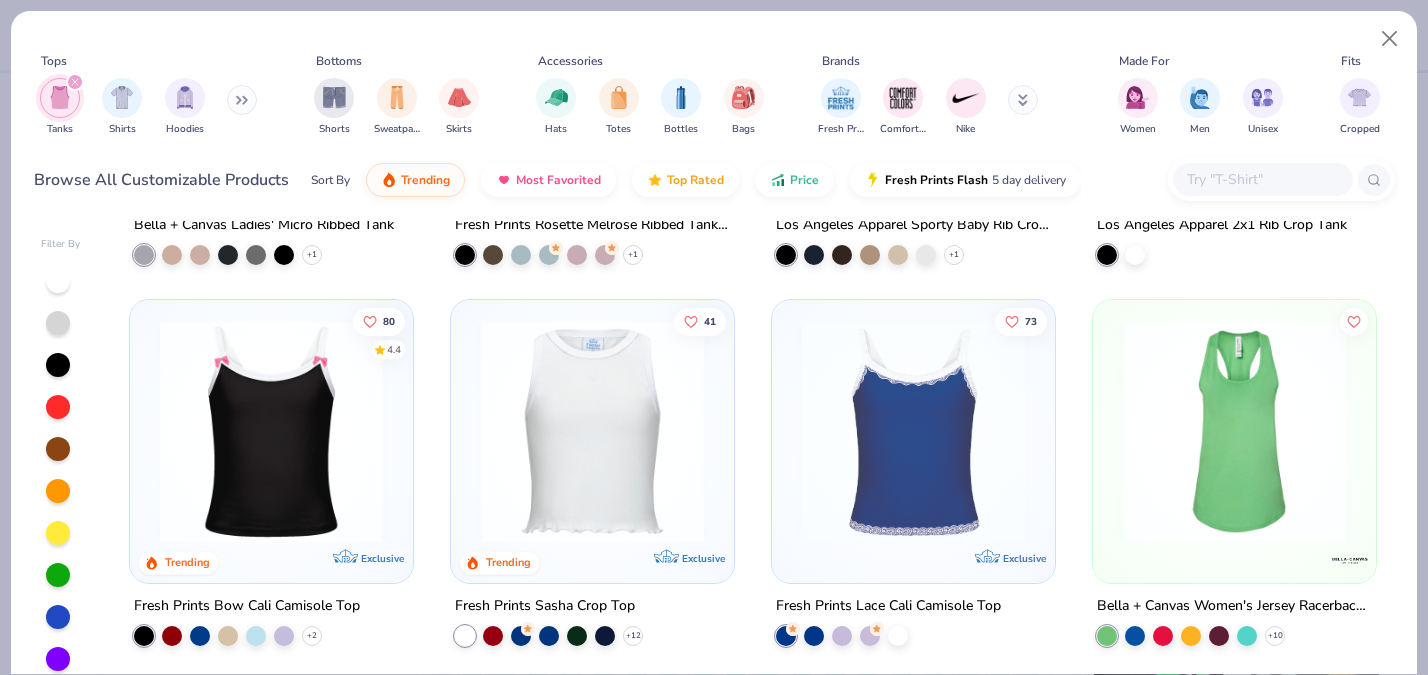 scroll, scrollTop: 0, scrollLeft: 0, axis: both 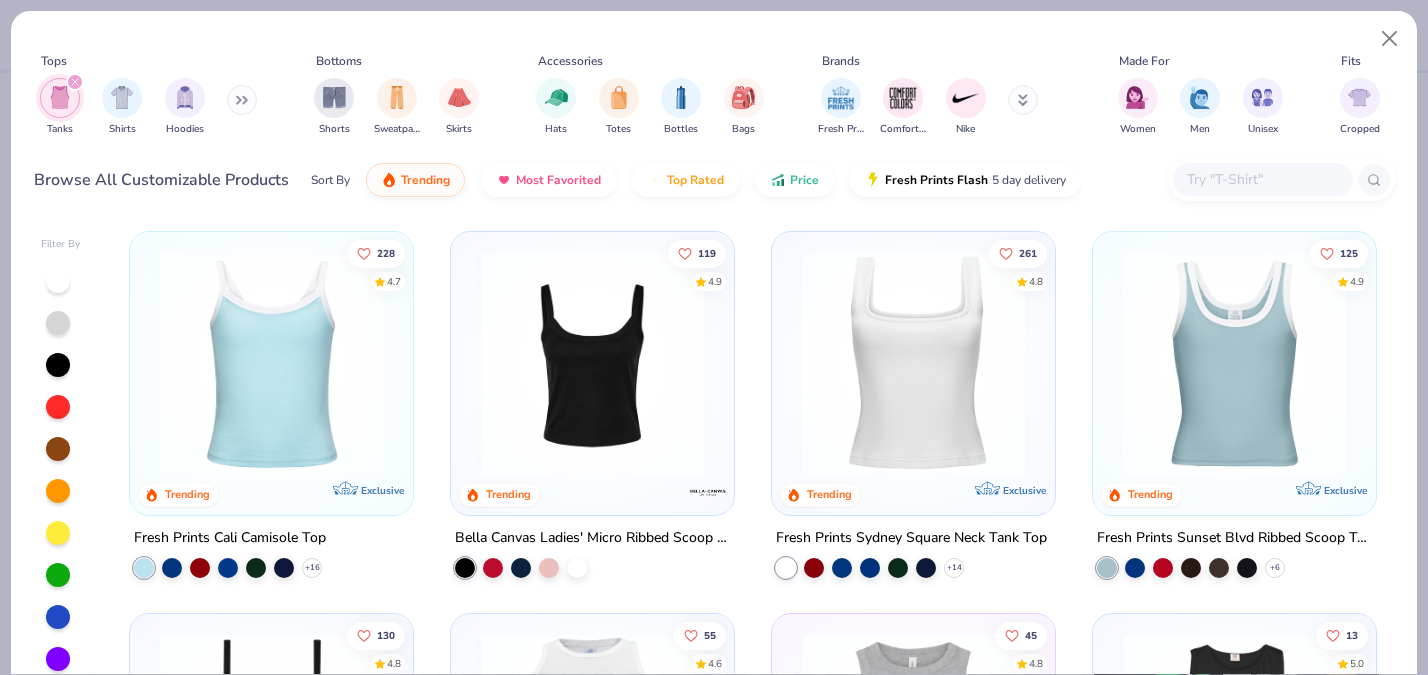 click at bounding box center [913, 363] 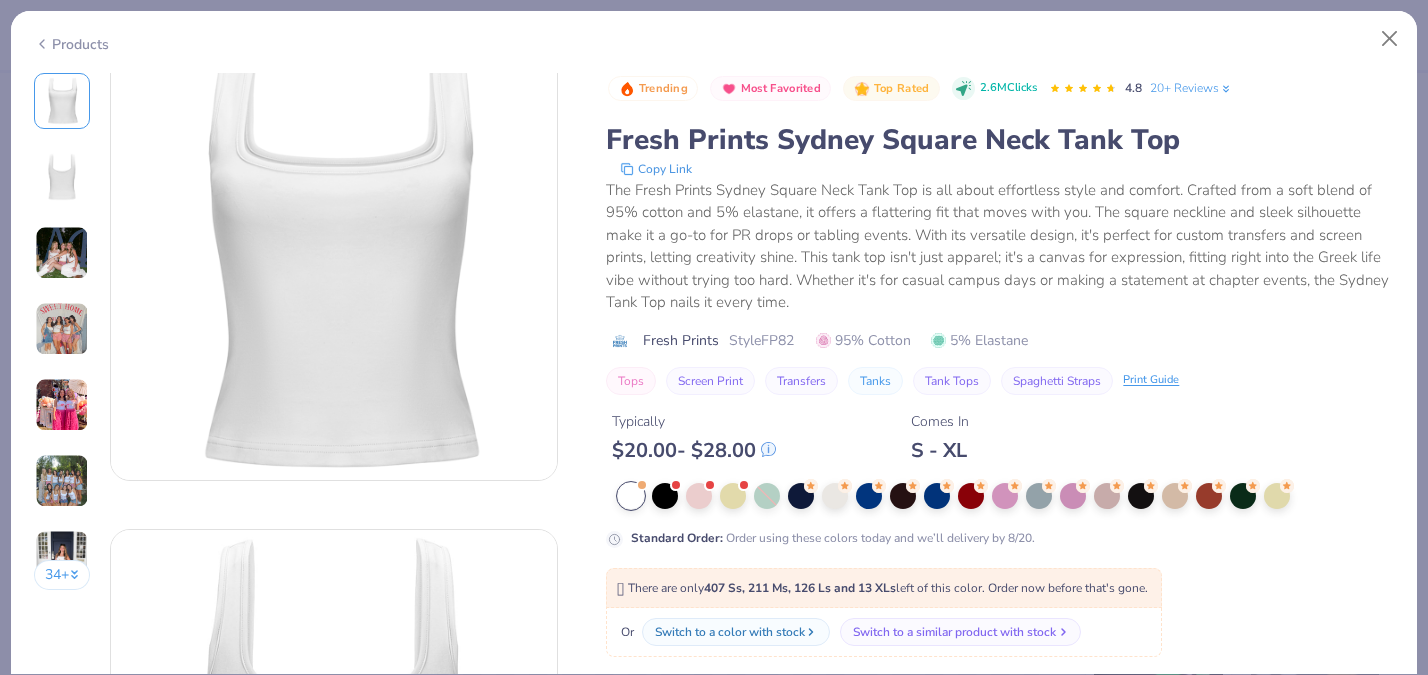 scroll, scrollTop: 44, scrollLeft: 0, axis: vertical 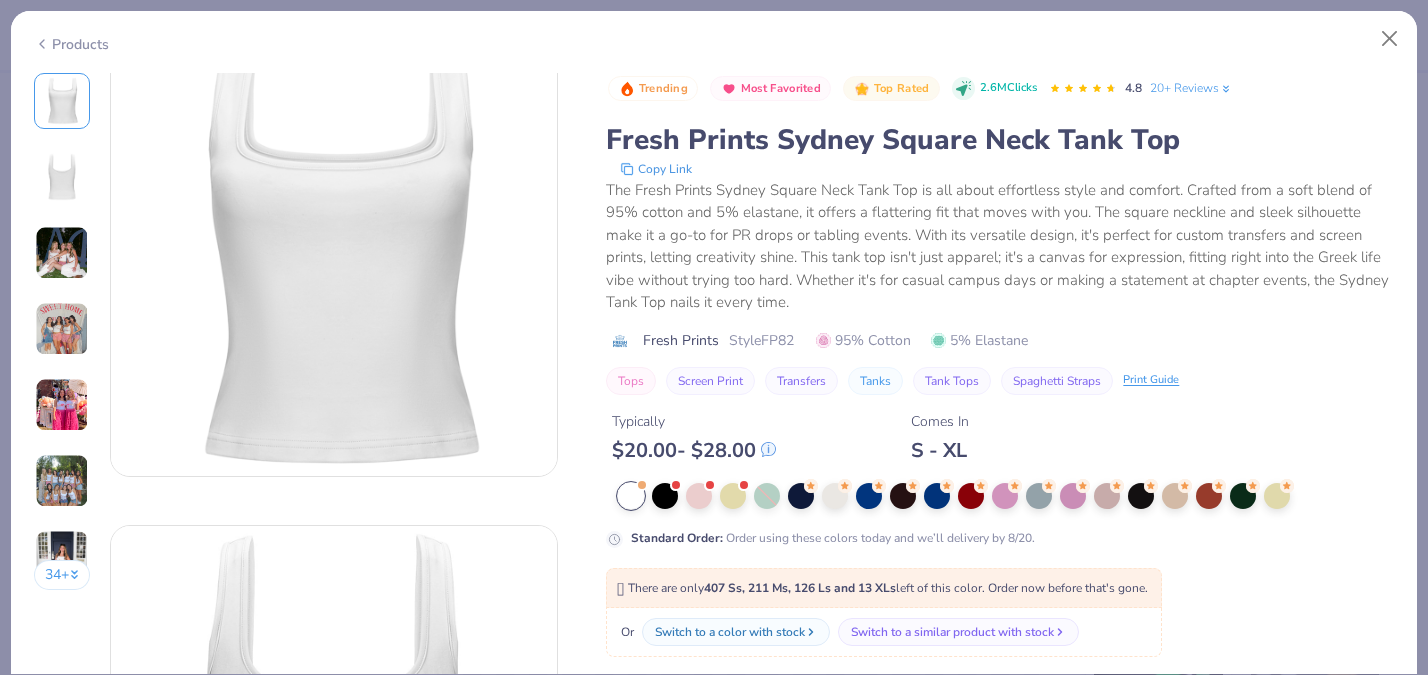 click on "🫣 There are only  407 Ss, 211 Ms, 126 Ls and 13 XLs  left of this color. Order now before that's gone." at bounding box center [882, 588] 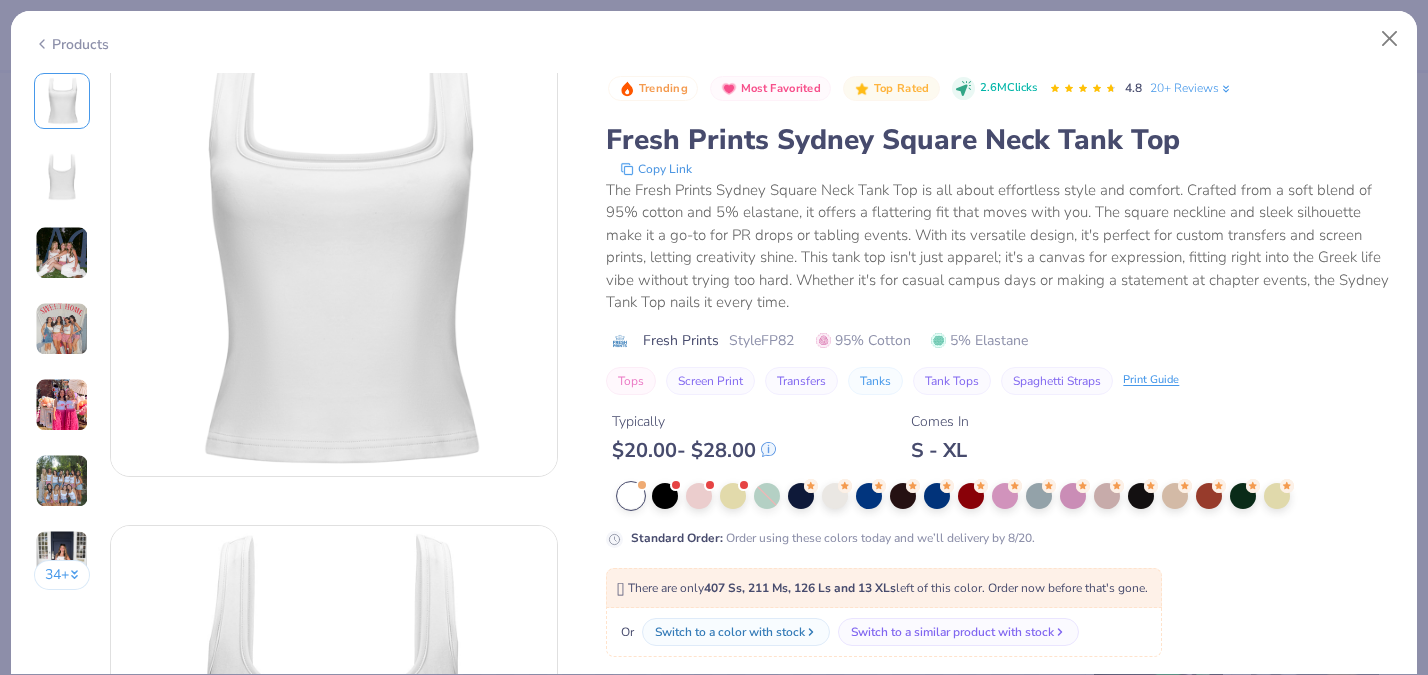 scroll, scrollTop: 0, scrollLeft: 0, axis: both 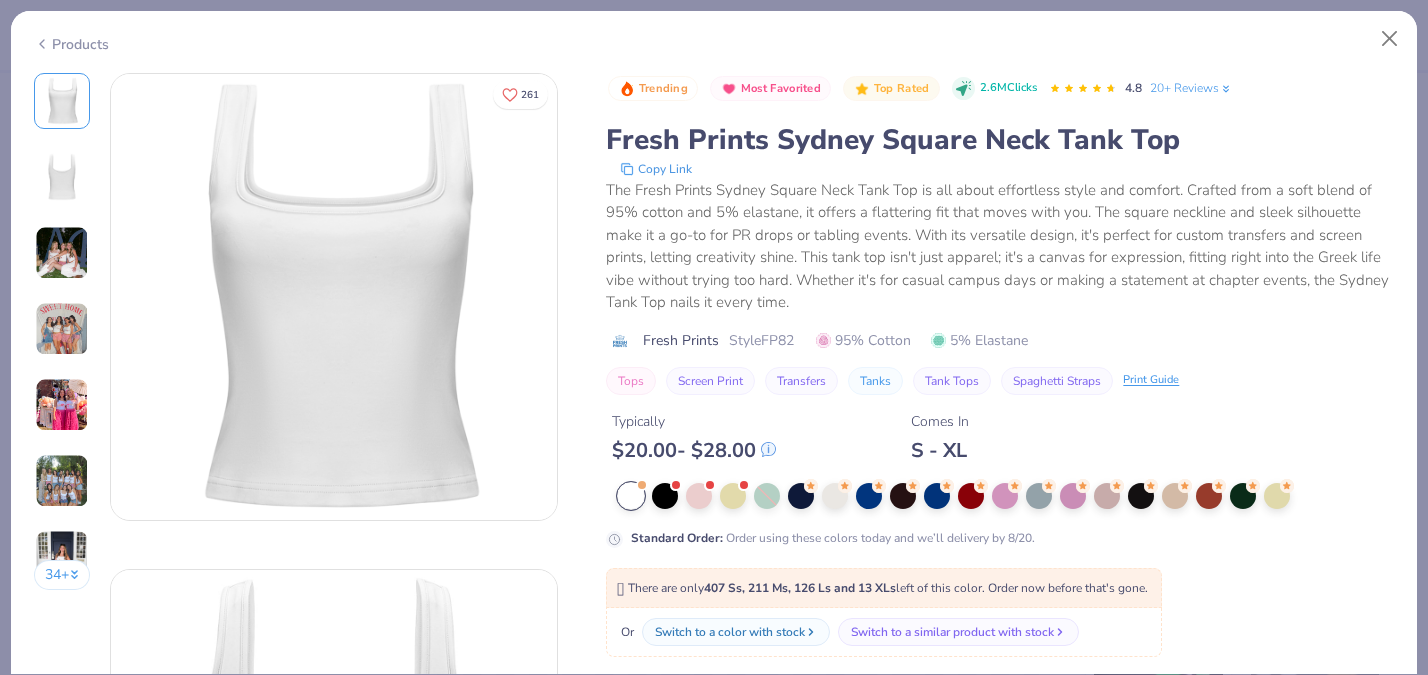 click at bounding box center (631, 496) 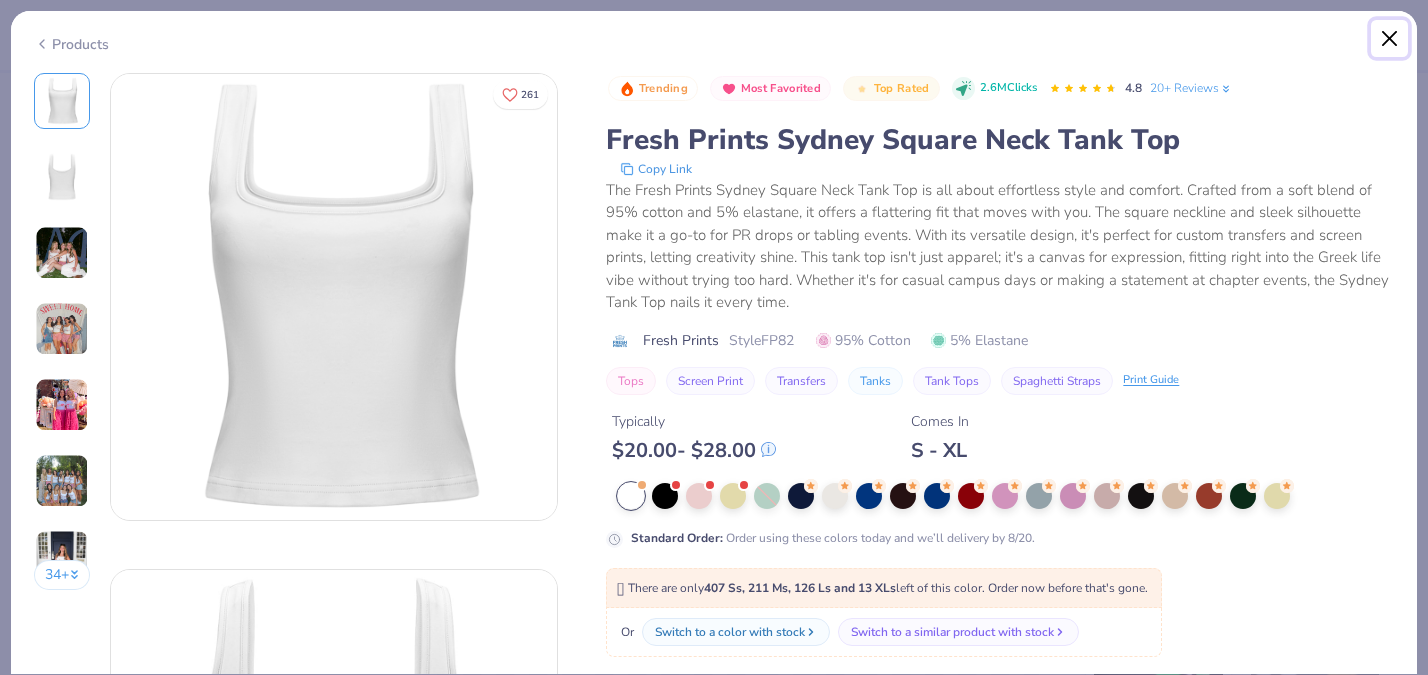 click at bounding box center [1390, 39] 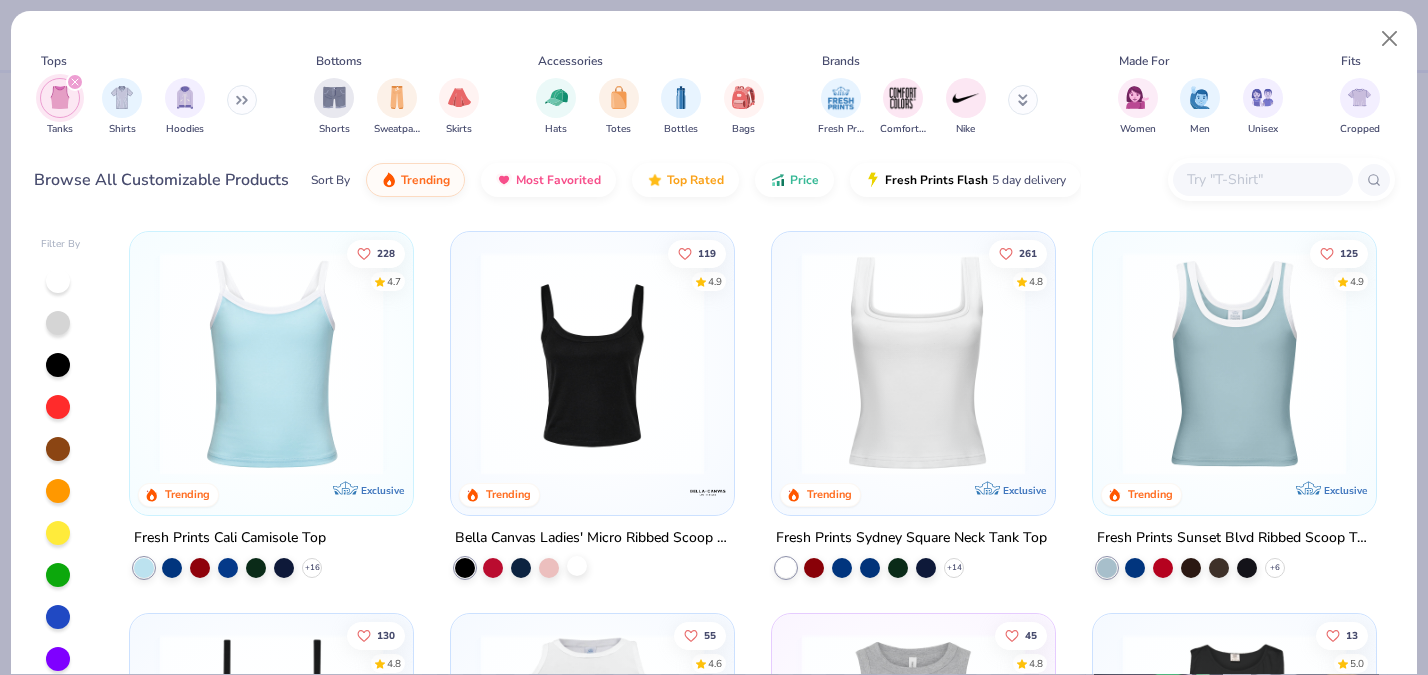 click at bounding box center [577, 566] 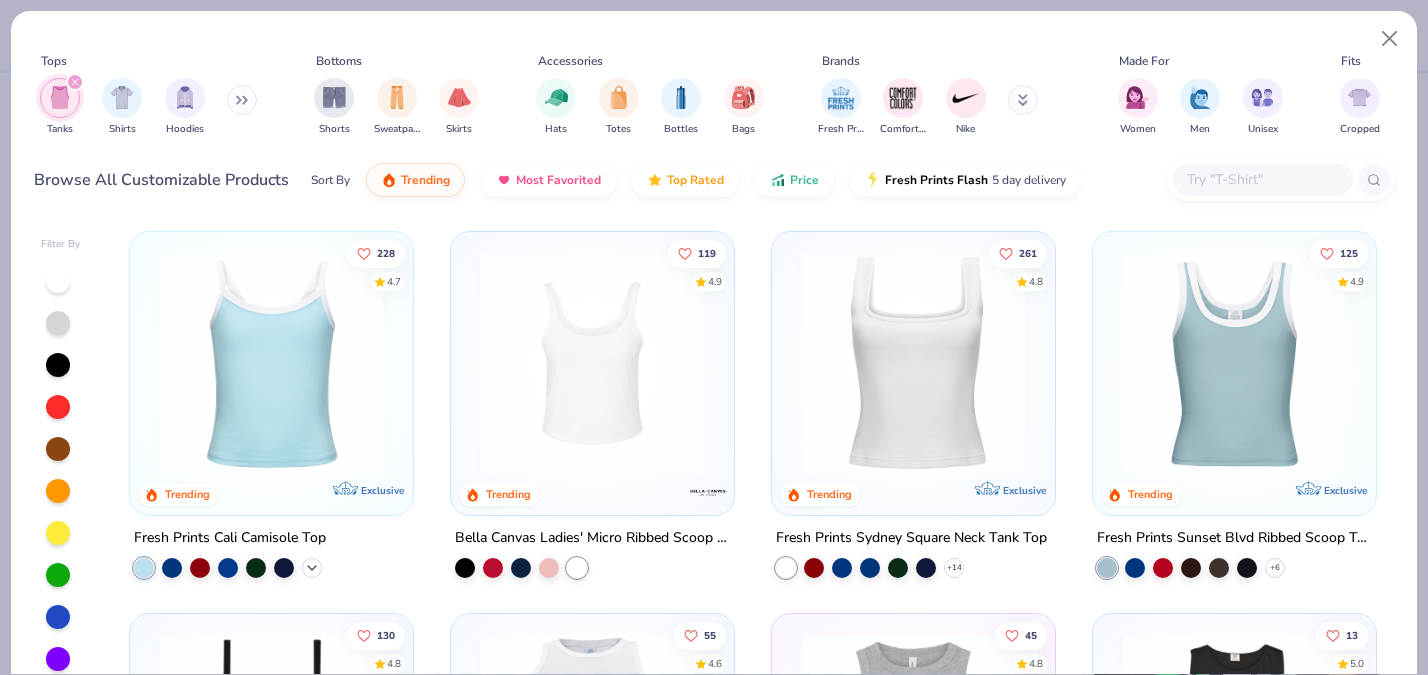 click 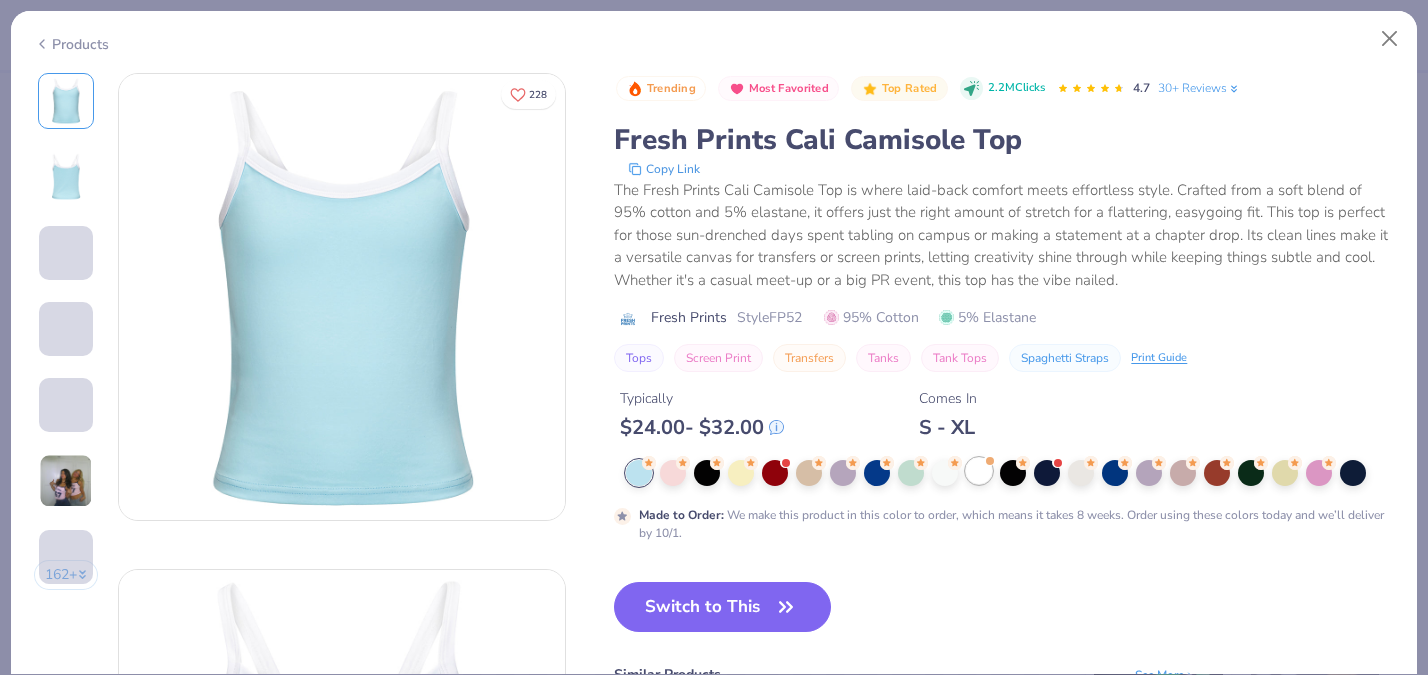 click at bounding box center [979, 471] 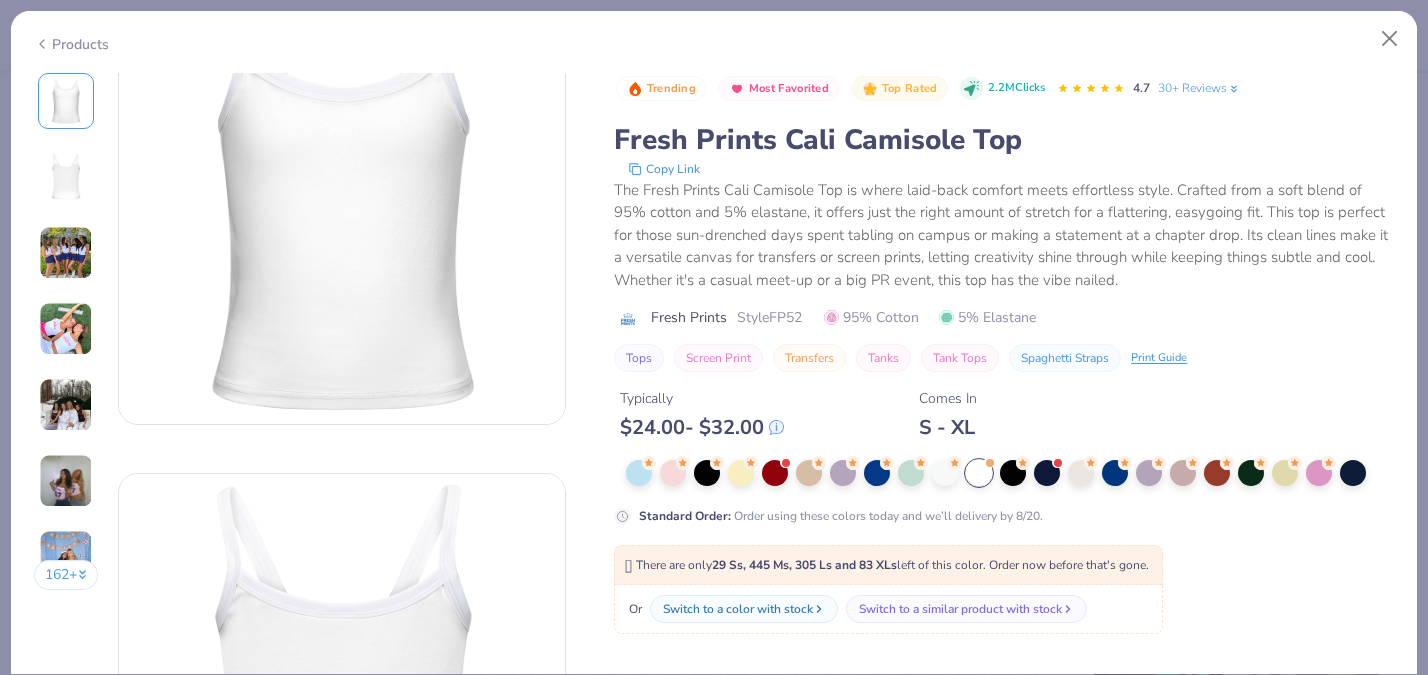 scroll, scrollTop: 114, scrollLeft: 0, axis: vertical 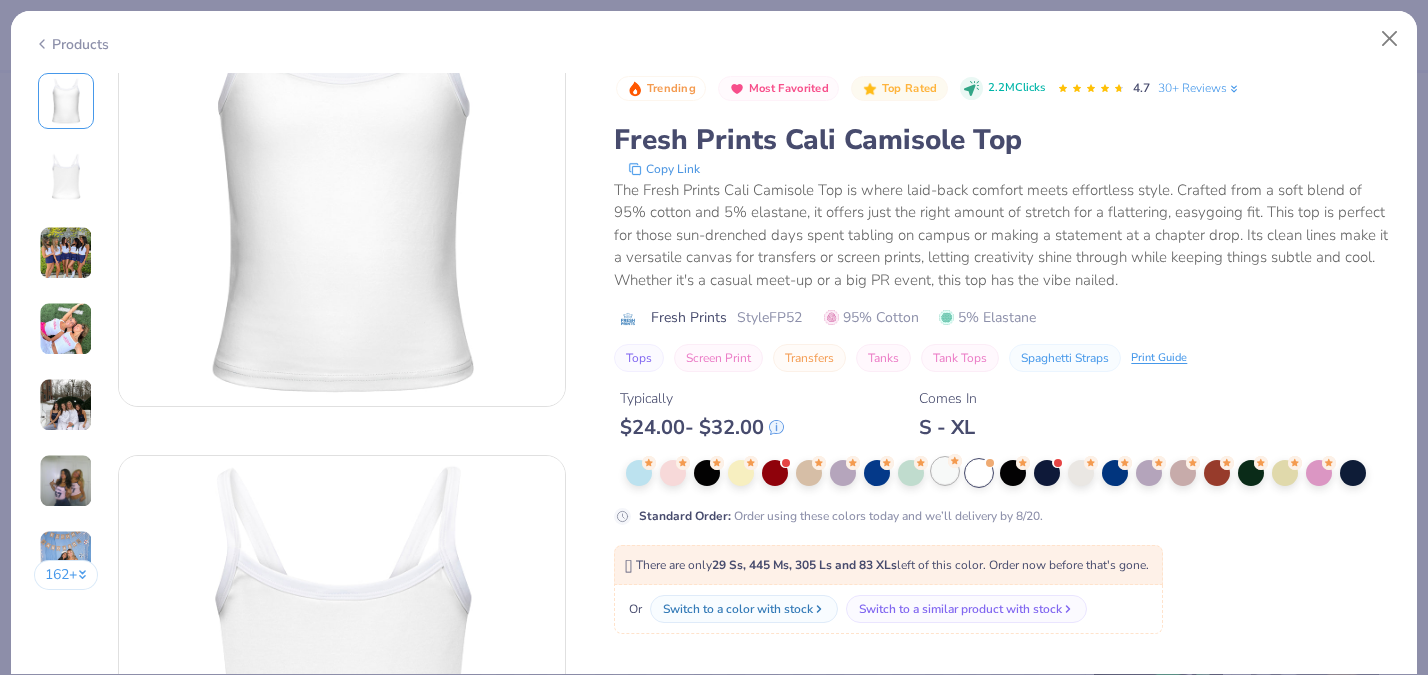 click at bounding box center (945, 471) 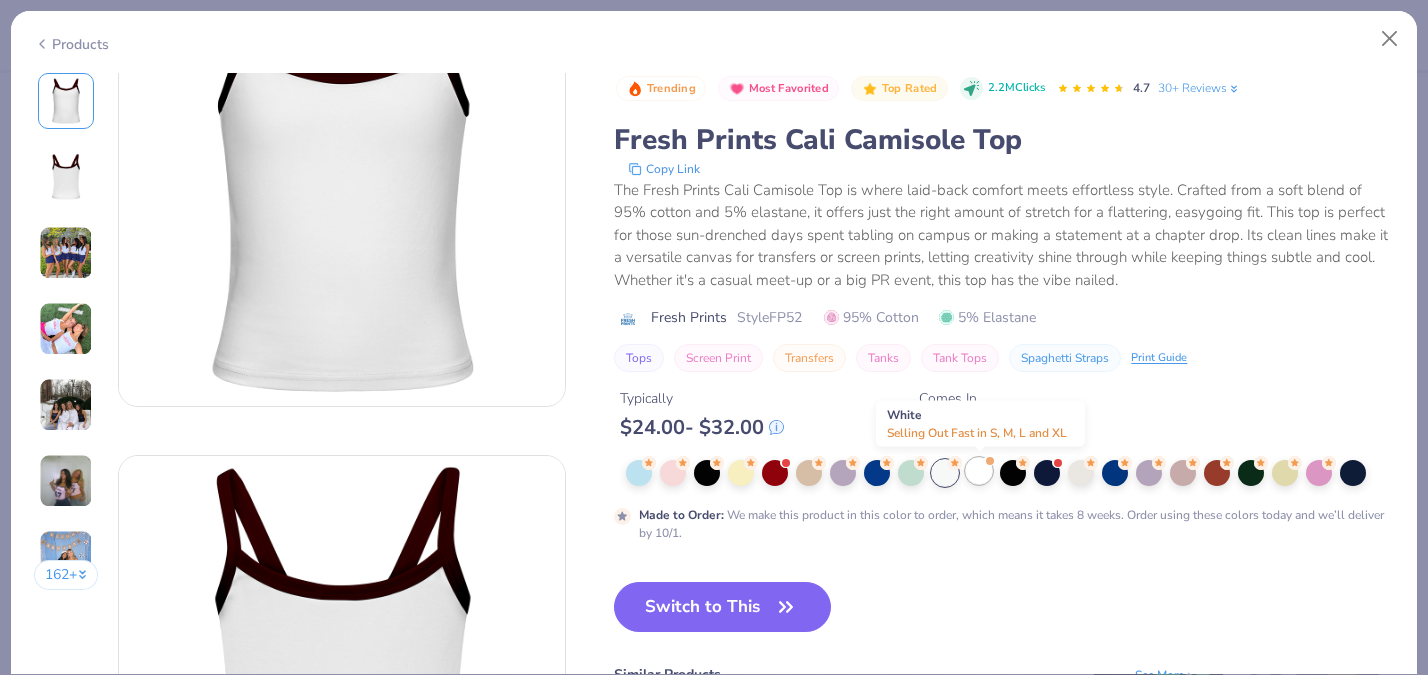 click at bounding box center [979, 471] 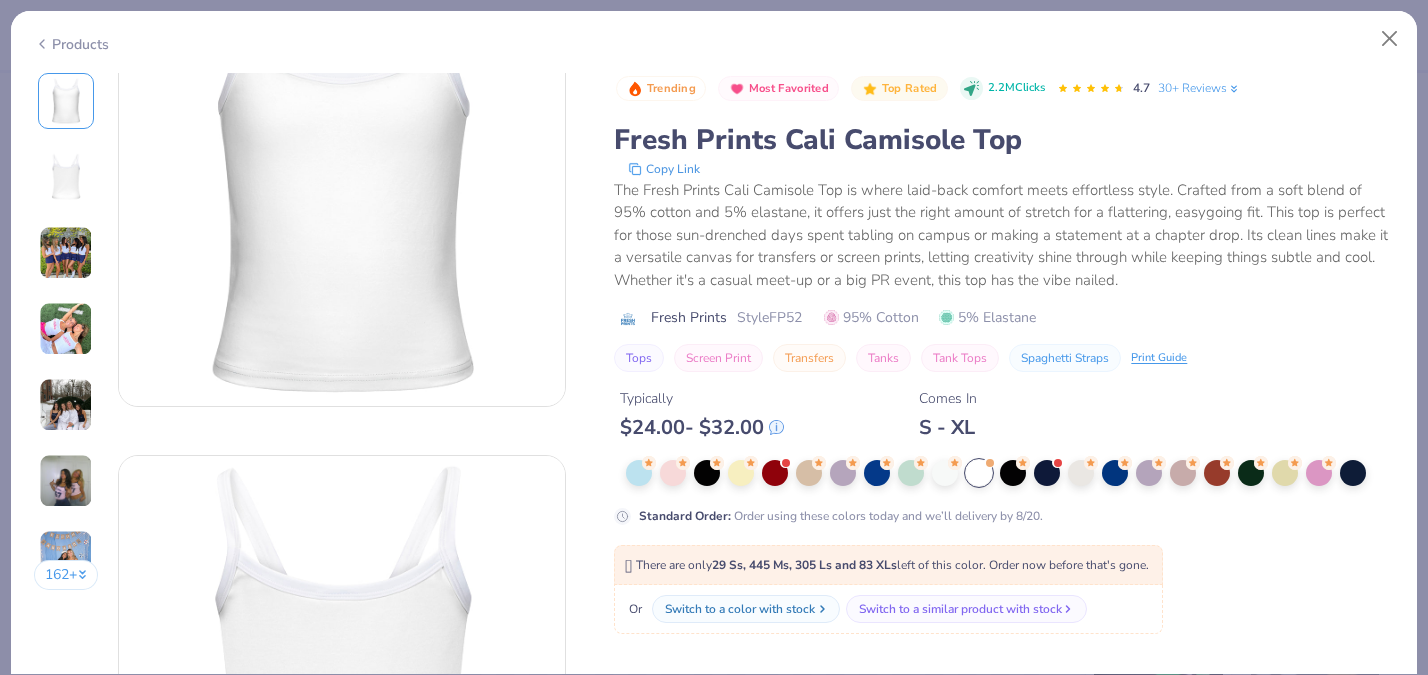 click on "Switch to a color with stock" at bounding box center (740, 609) 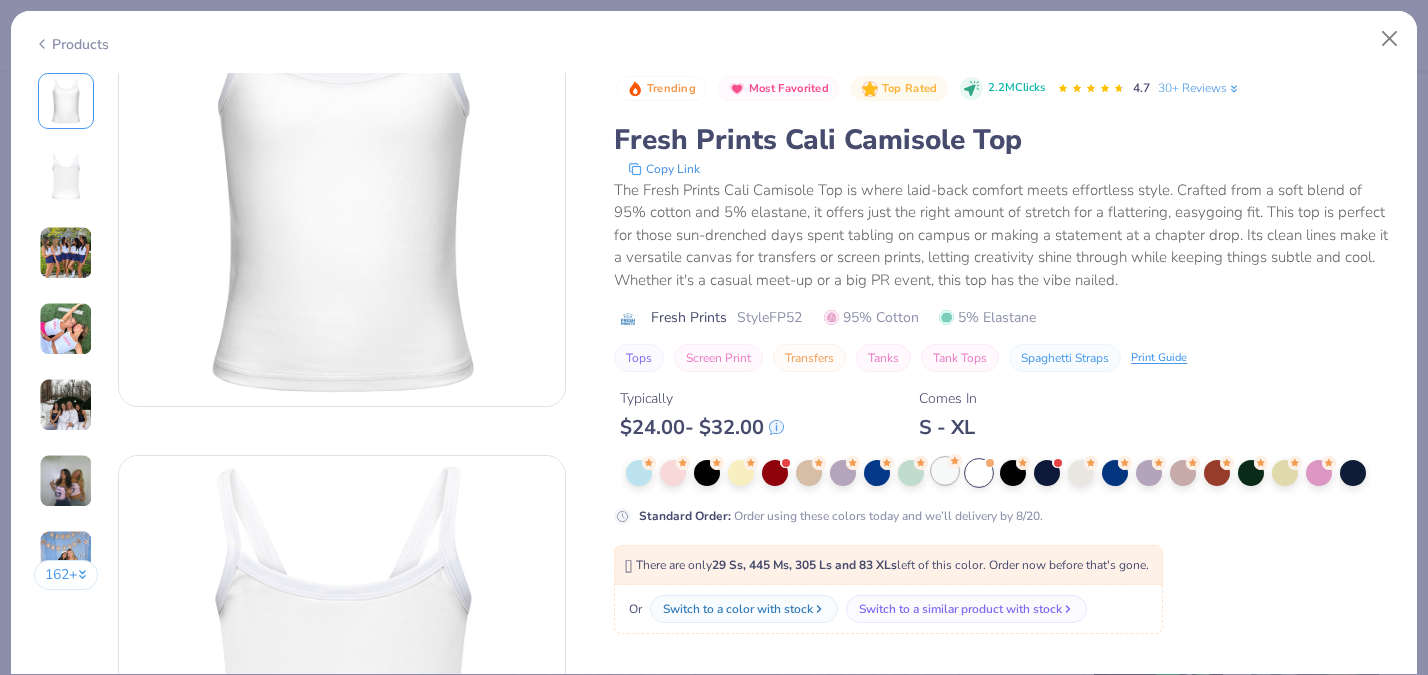 click at bounding box center (945, 471) 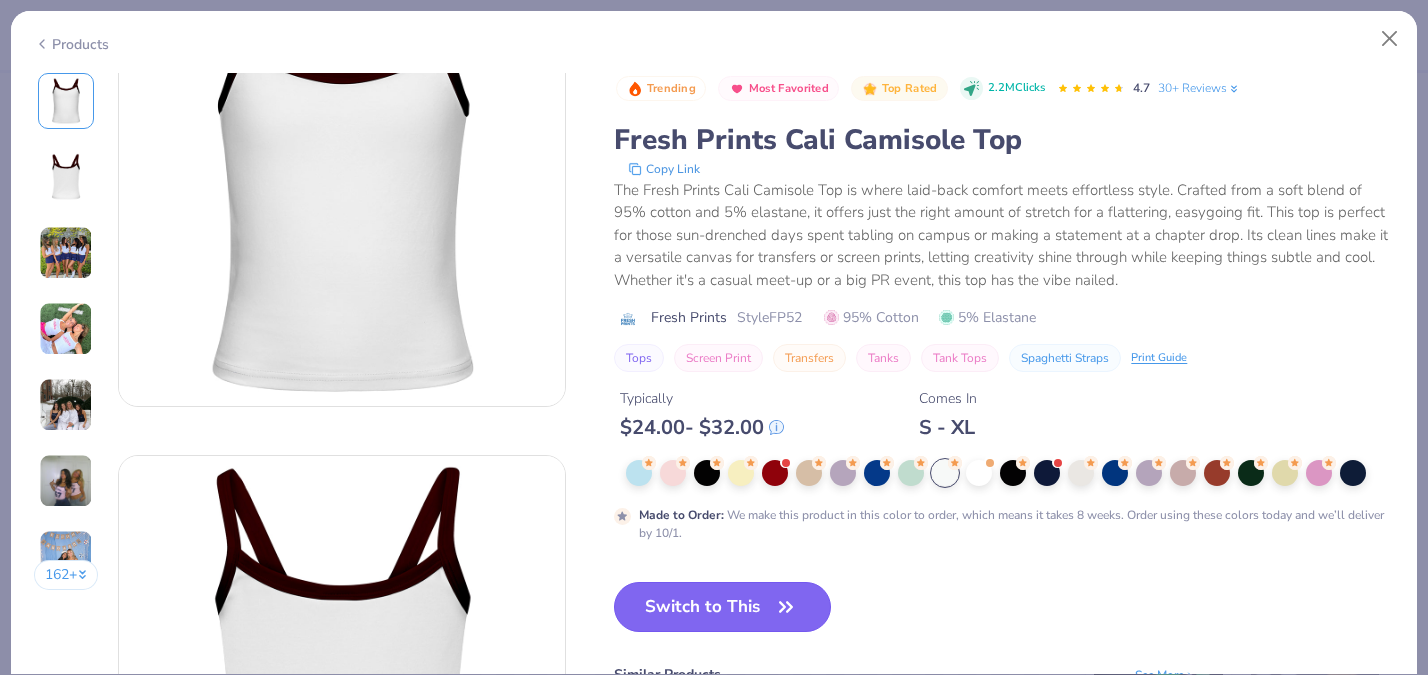 click on "Switch to This" at bounding box center [722, 607] 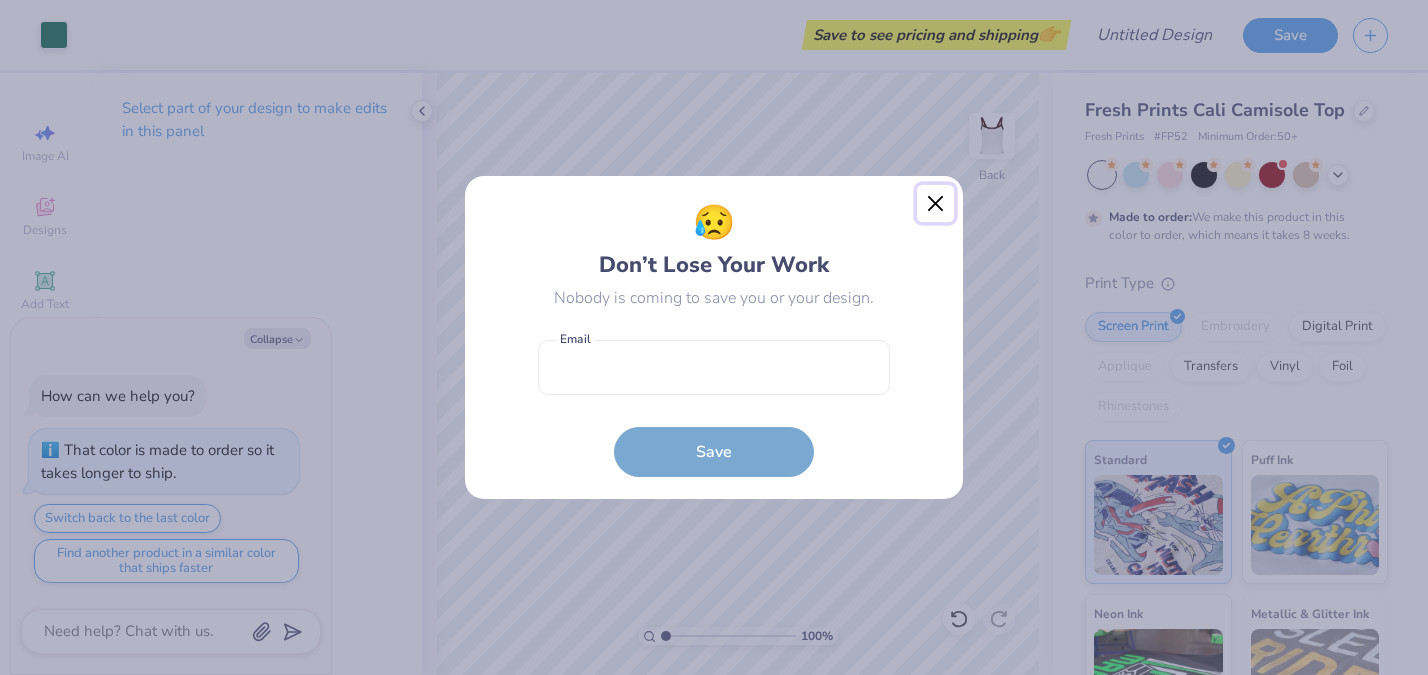 click at bounding box center (936, 204) 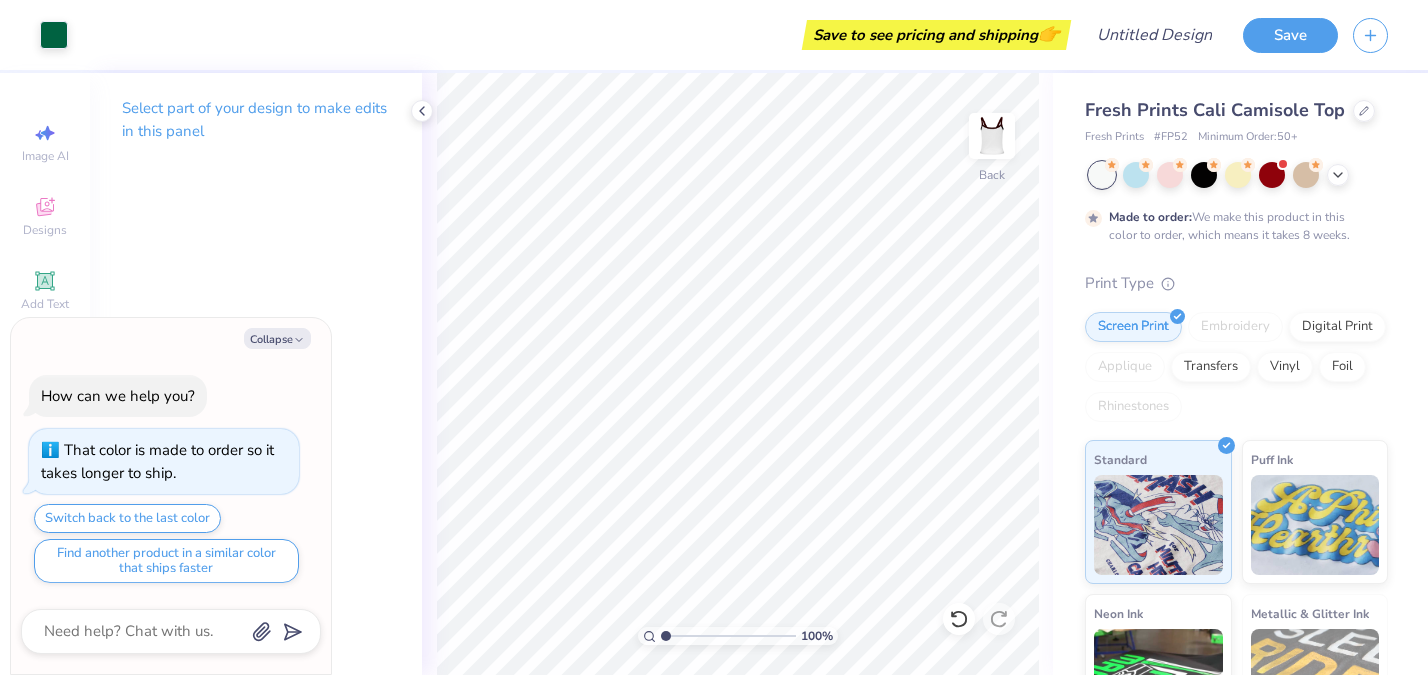 type on "x" 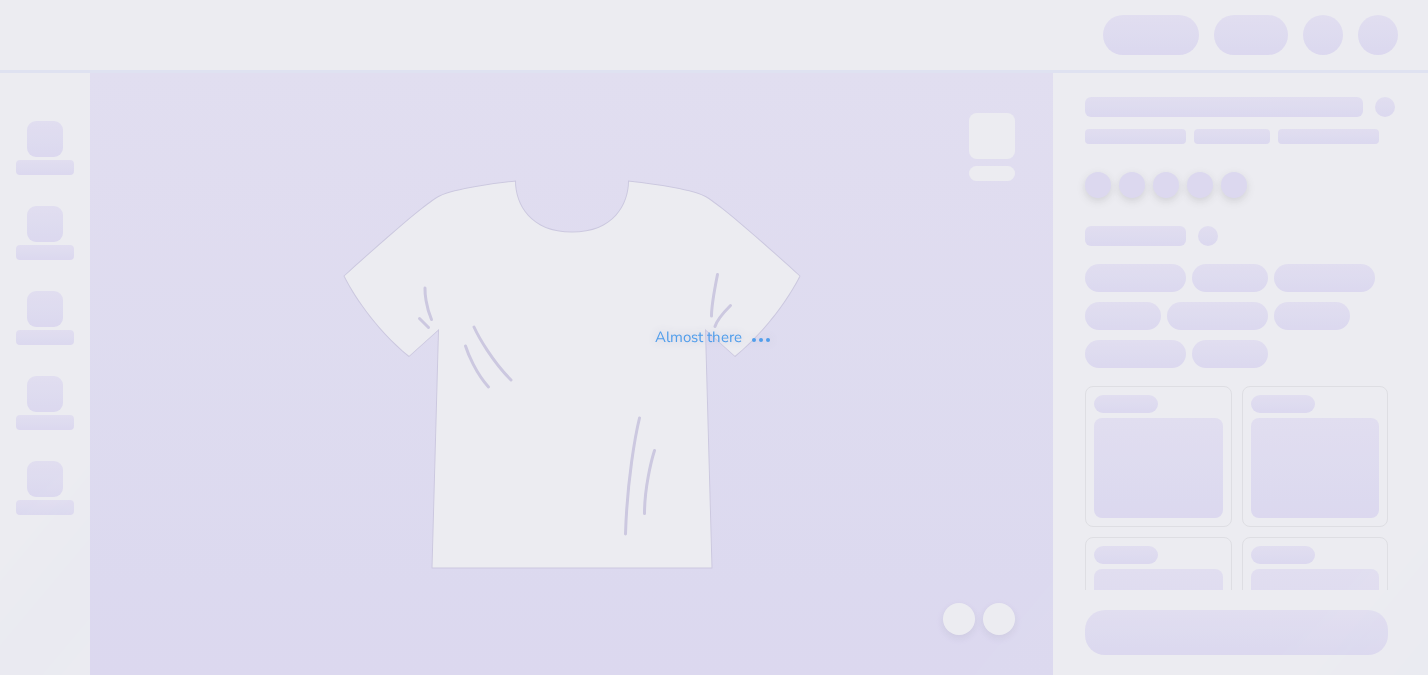 scroll, scrollTop: 0, scrollLeft: 0, axis: both 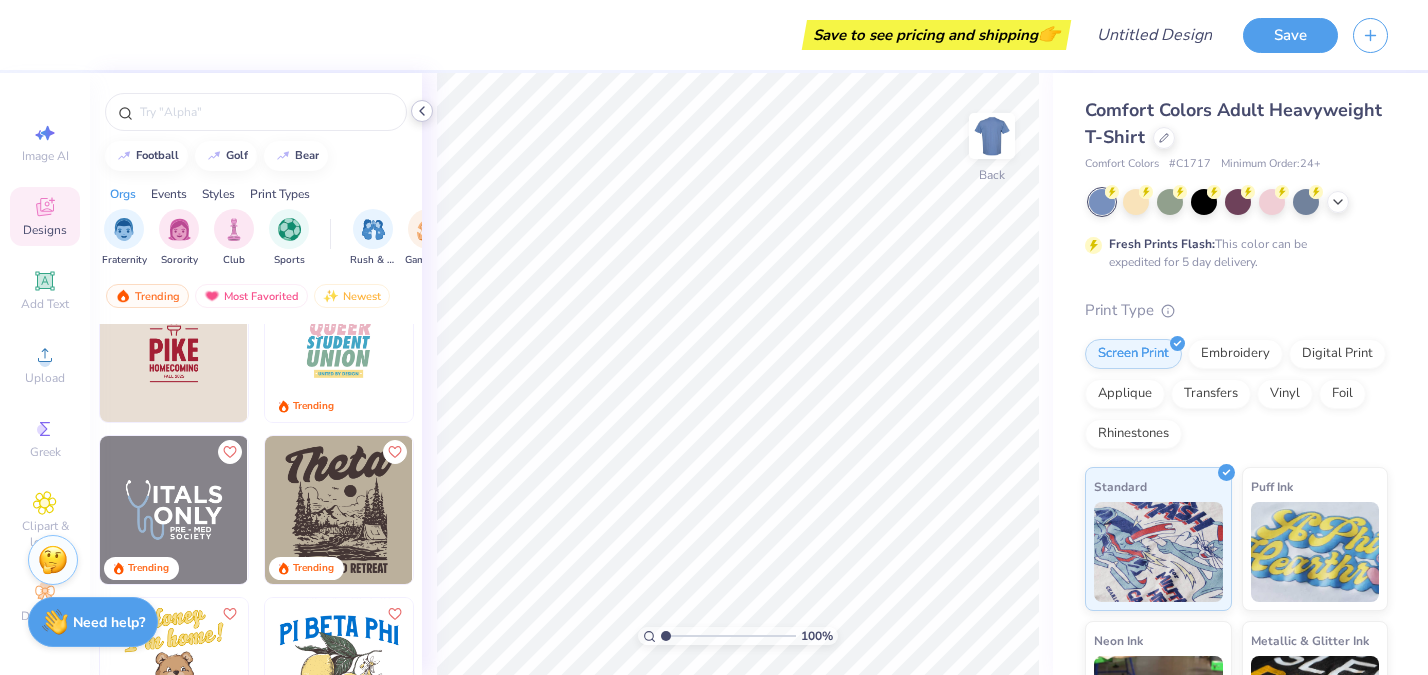 click 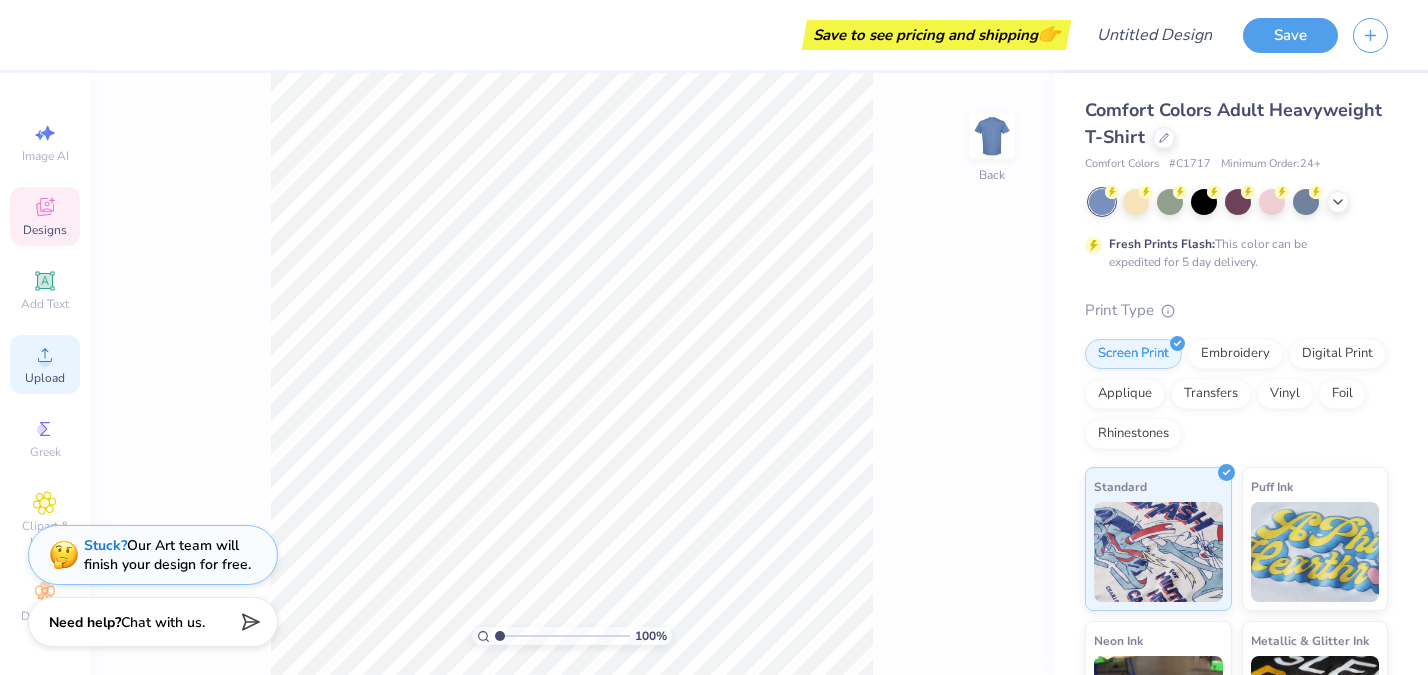 click on "Upload" at bounding box center (45, 378) 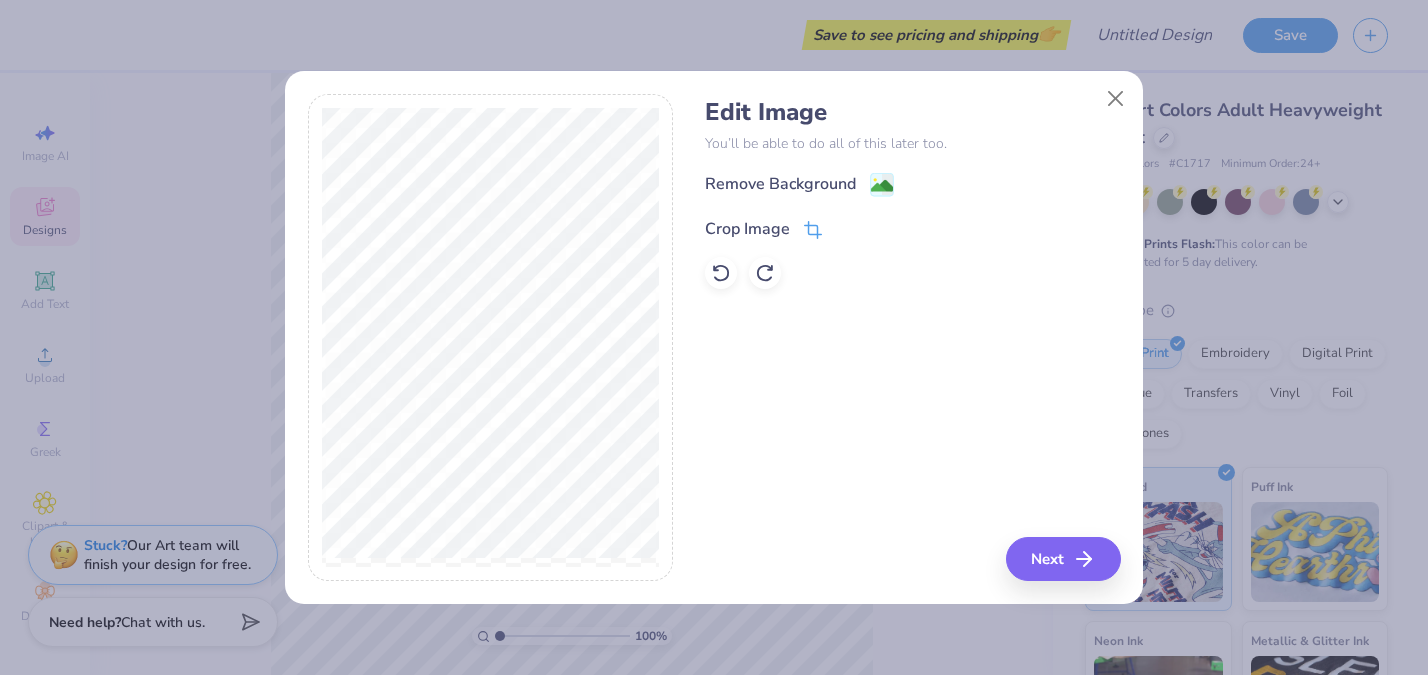 click 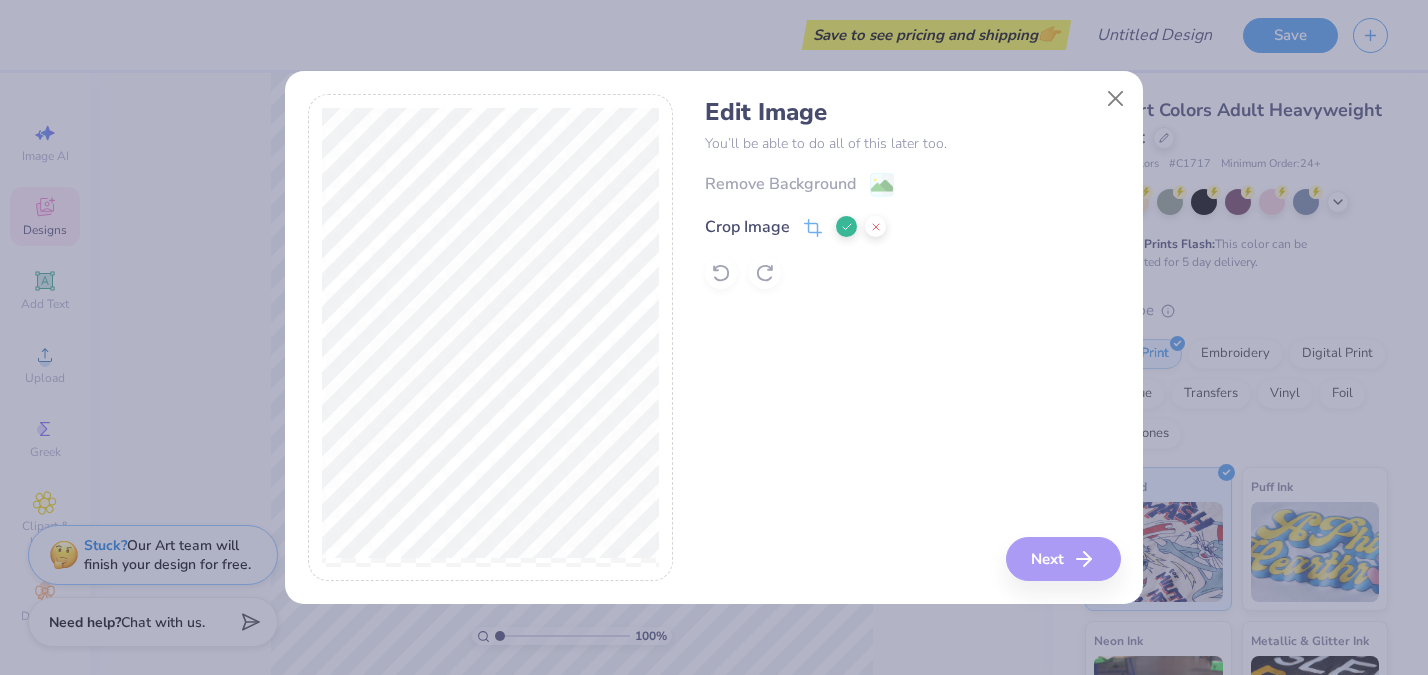 click 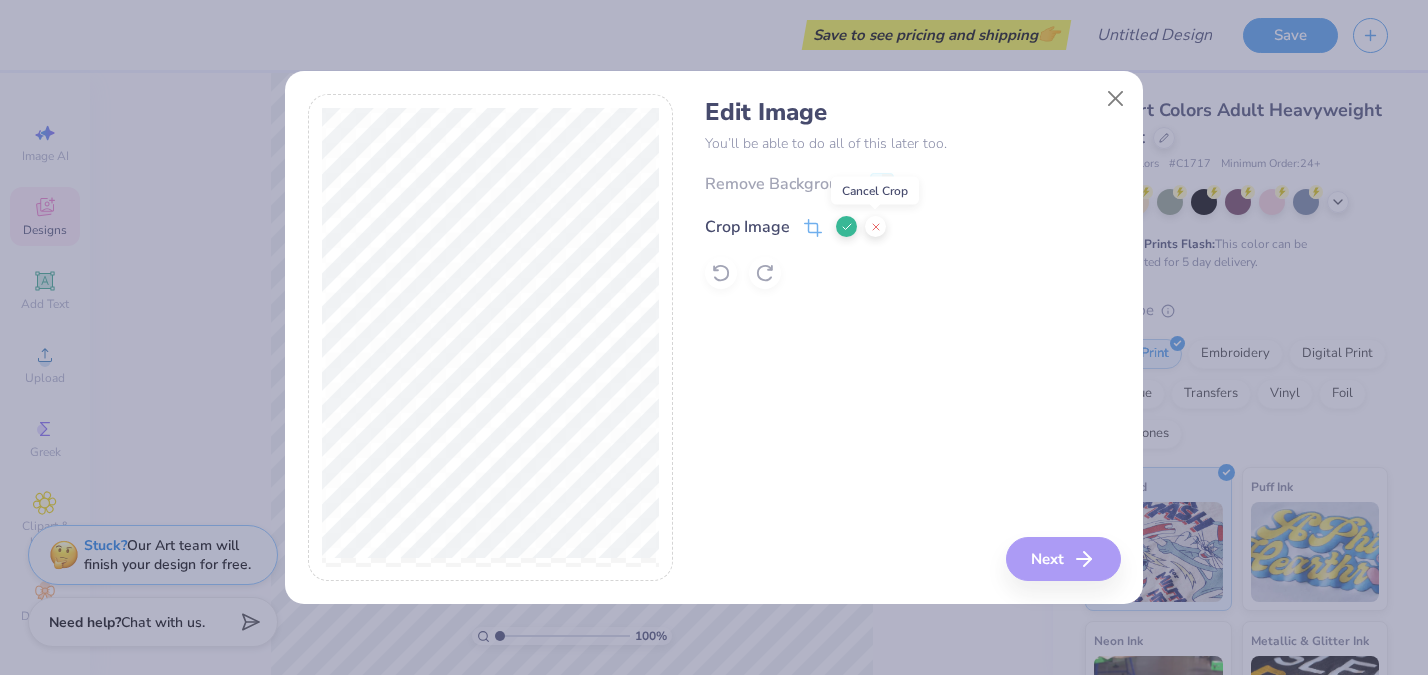 click 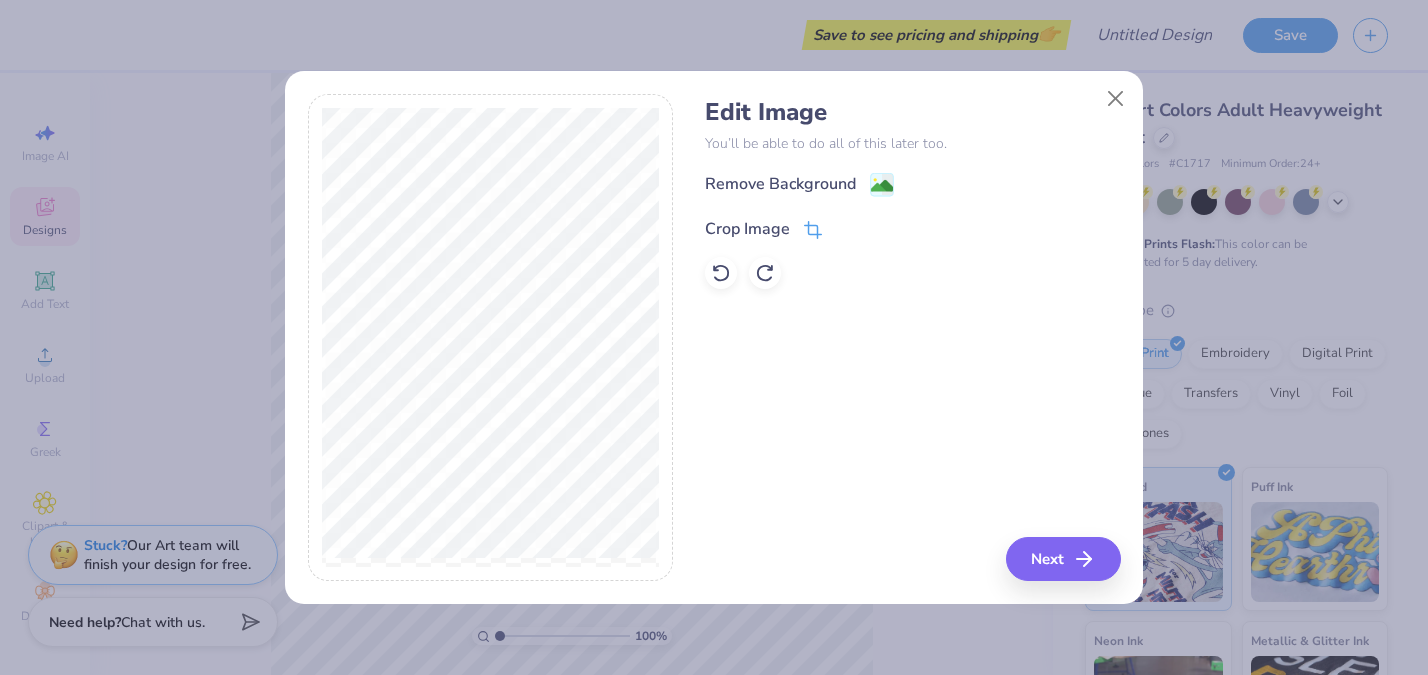 click 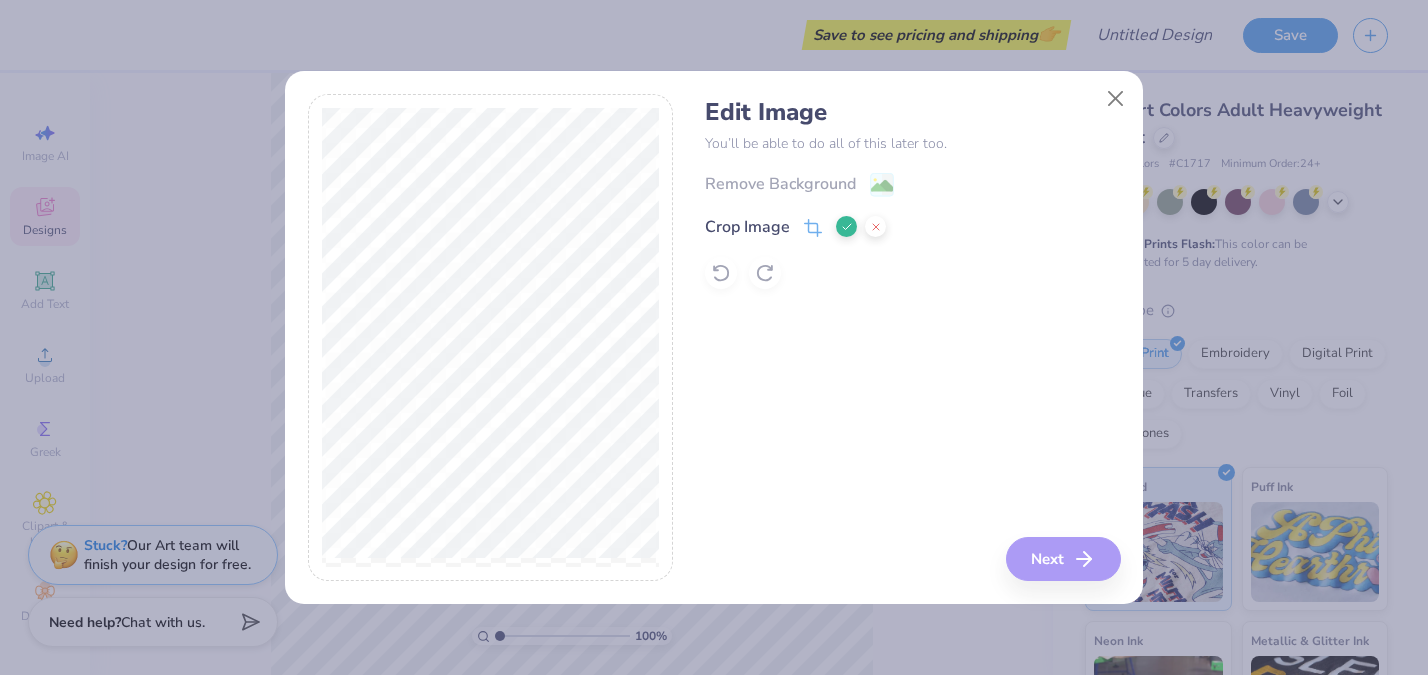 click on "Edit Image You’ll be able to do all of this later too. Remove Background Crop Image Next" at bounding box center (912, 338) 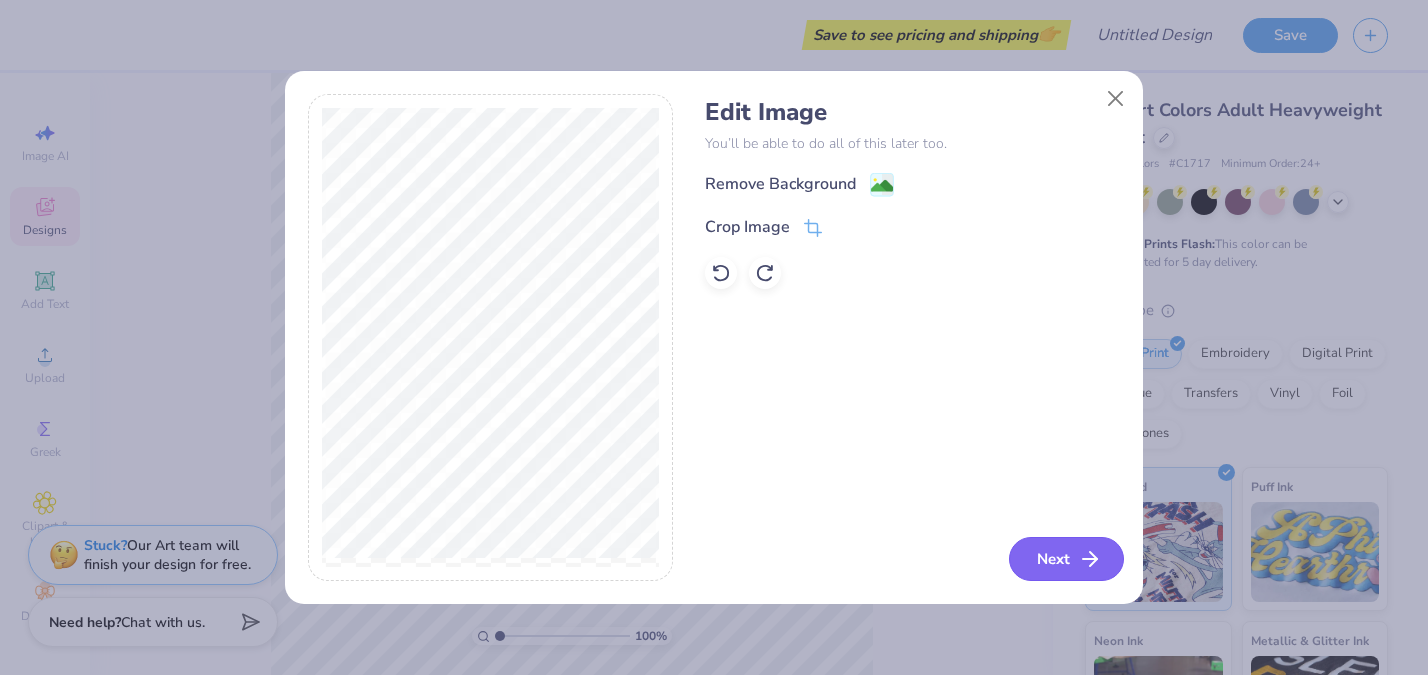 click on "Next" at bounding box center [1066, 559] 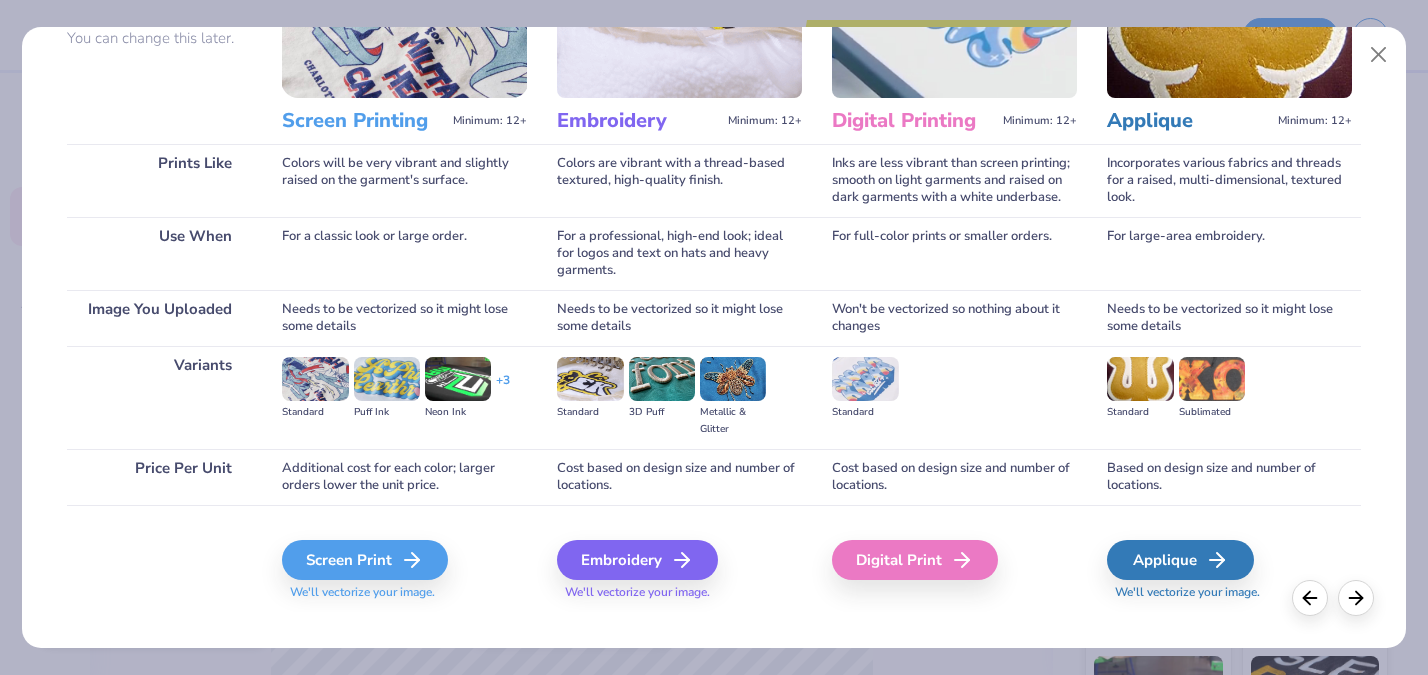 scroll, scrollTop: 222, scrollLeft: 0, axis: vertical 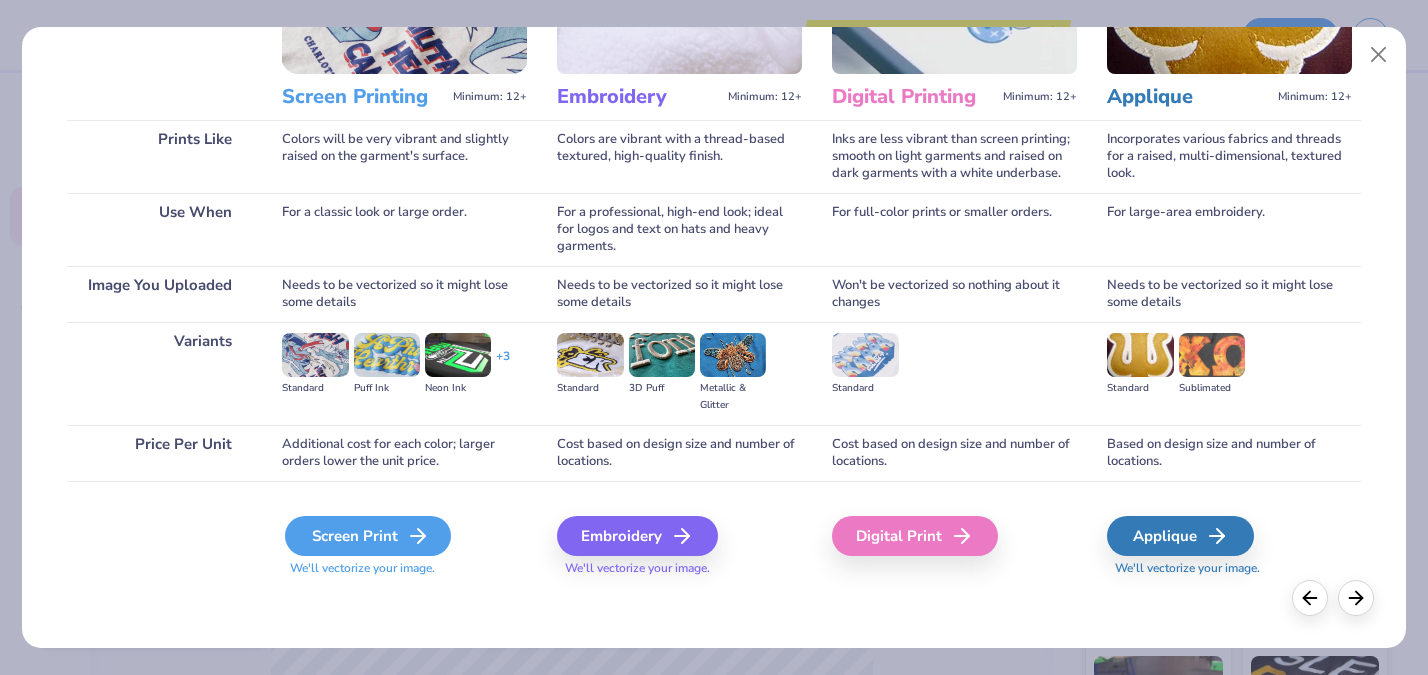 click on "Screen Print" at bounding box center (368, 536) 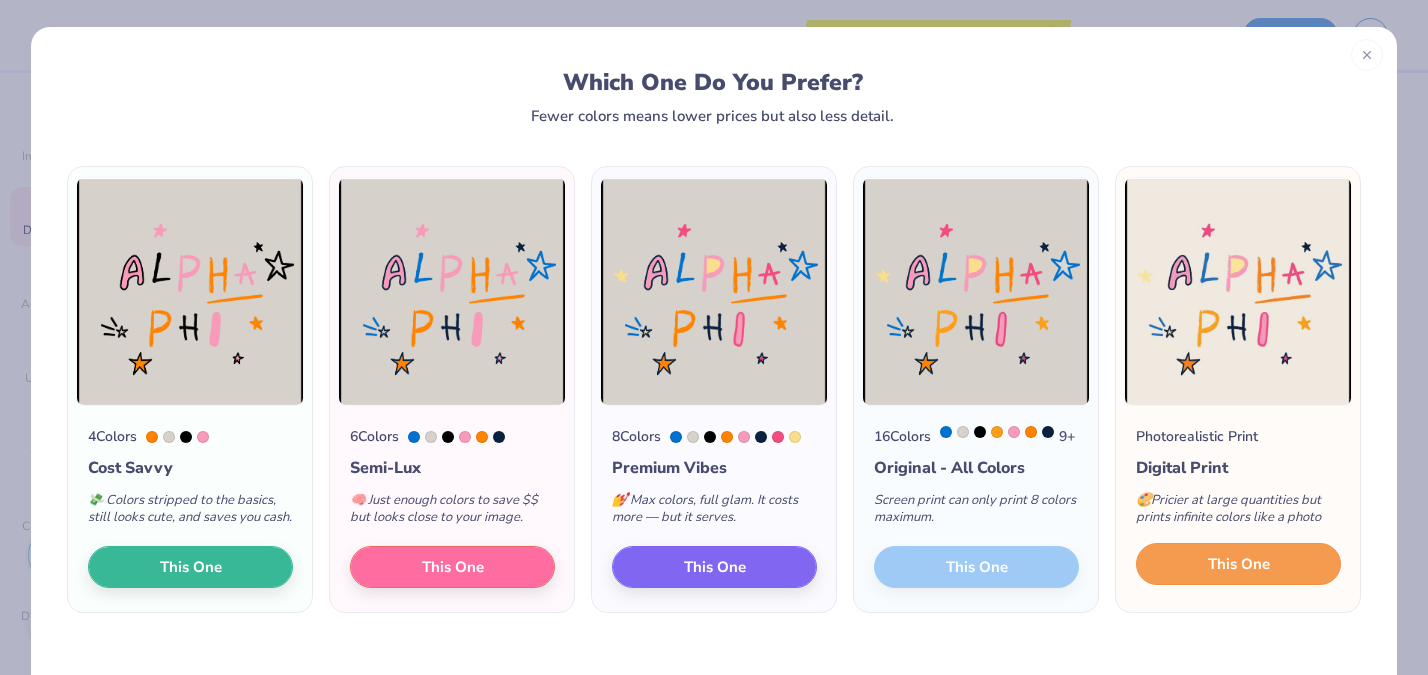 click on "This One" at bounding box center (1239, 564) 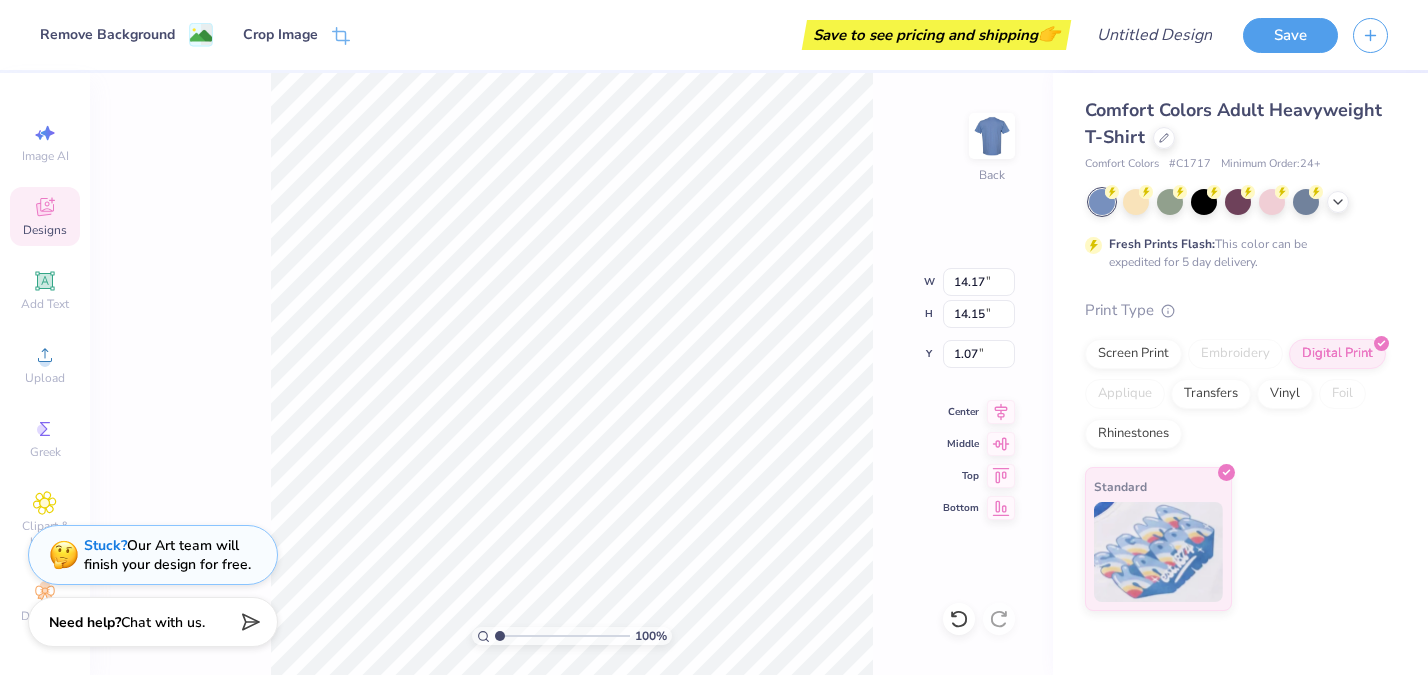type on "2.08" 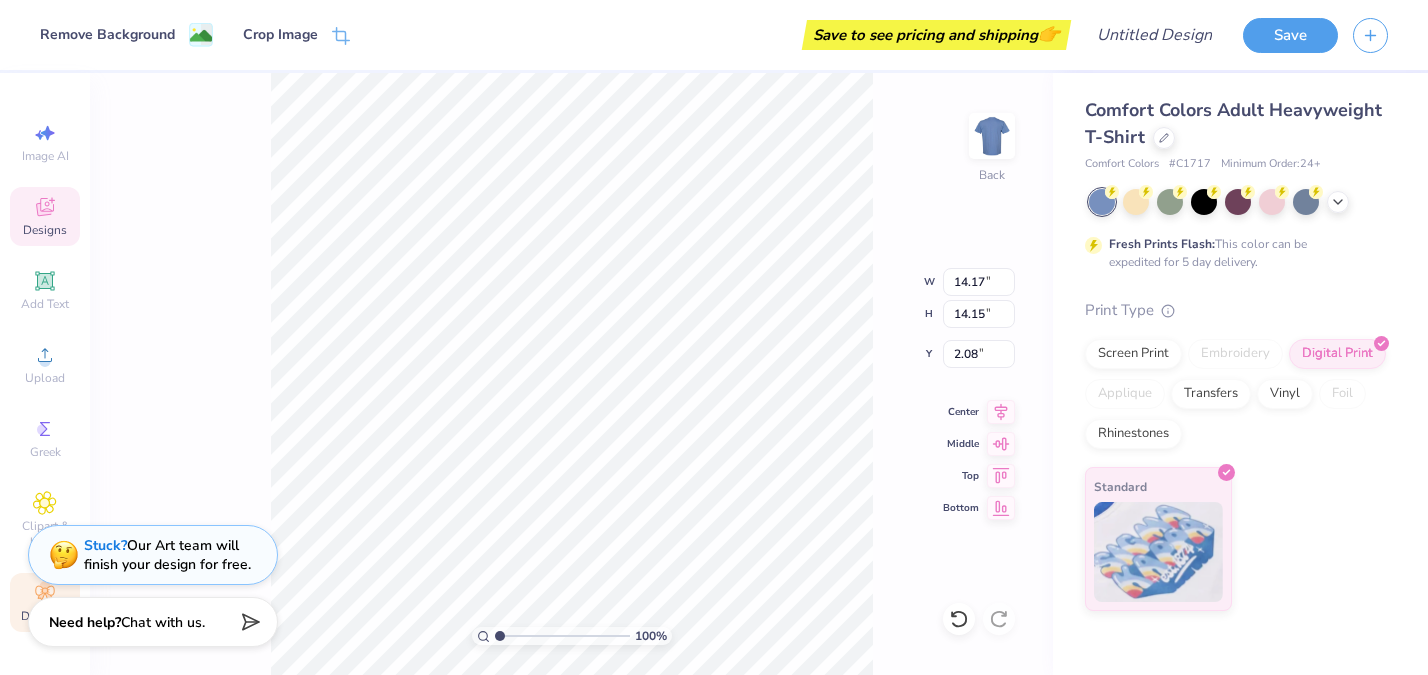 click 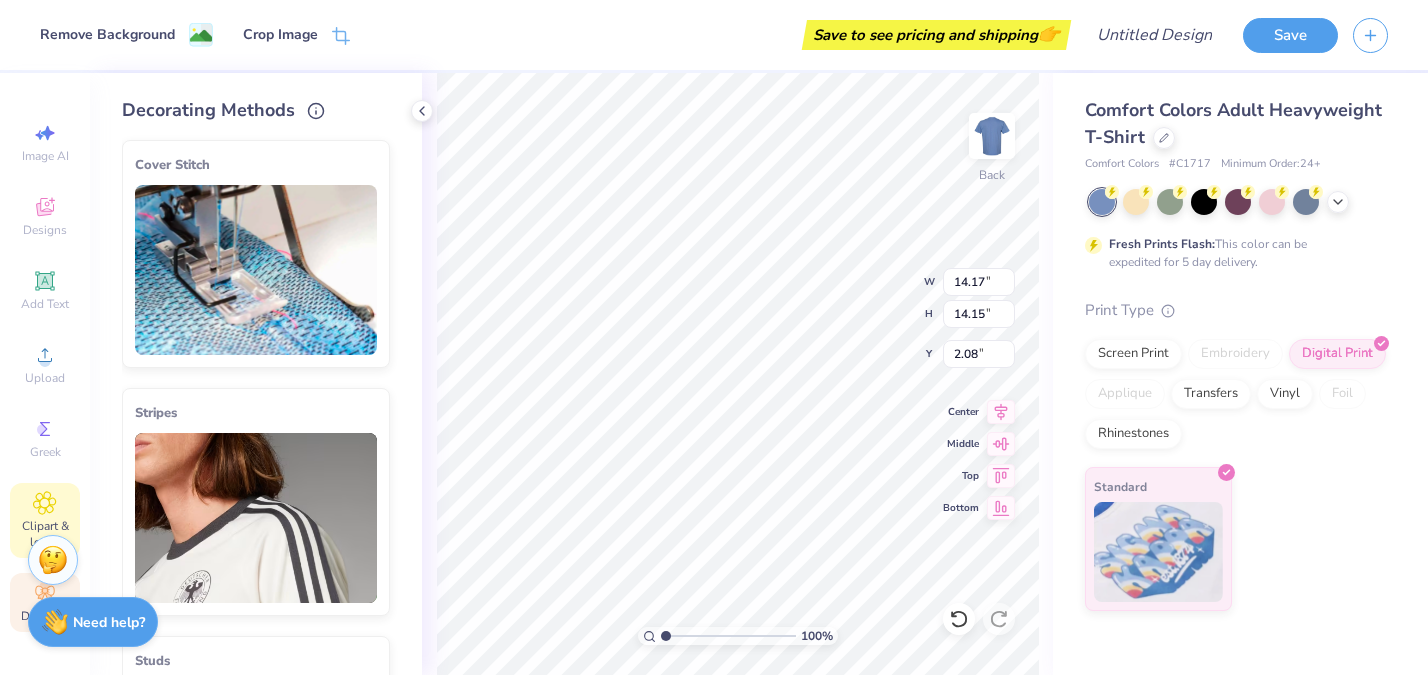 click 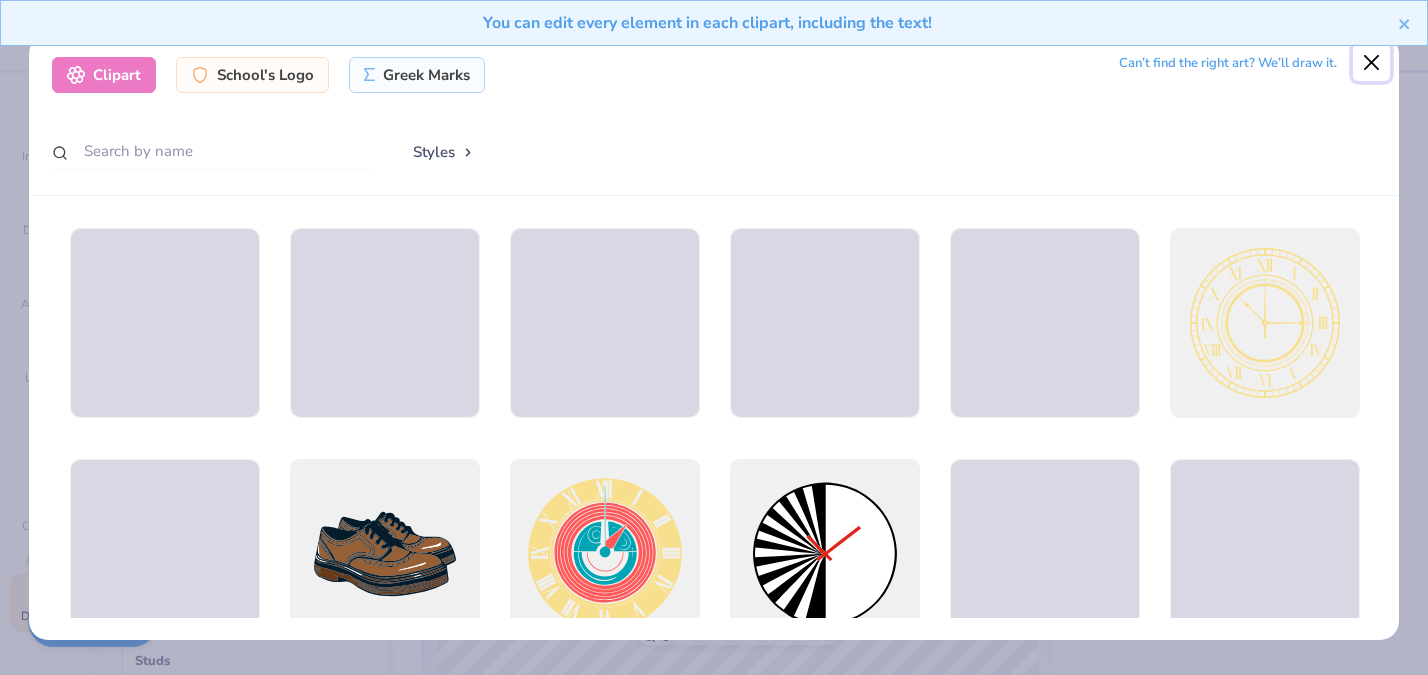 click at bounding box center (1372, 63) 